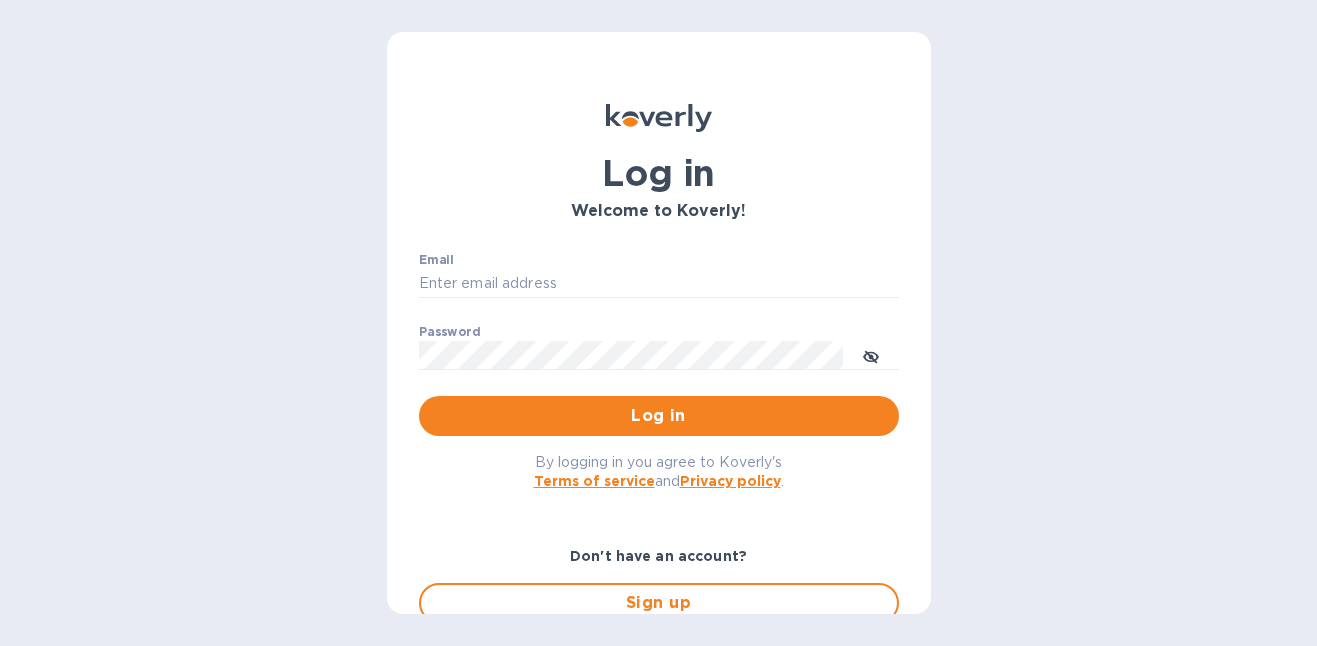 scroll, scrollTop: 0, scrollLeft: 0, axis: both 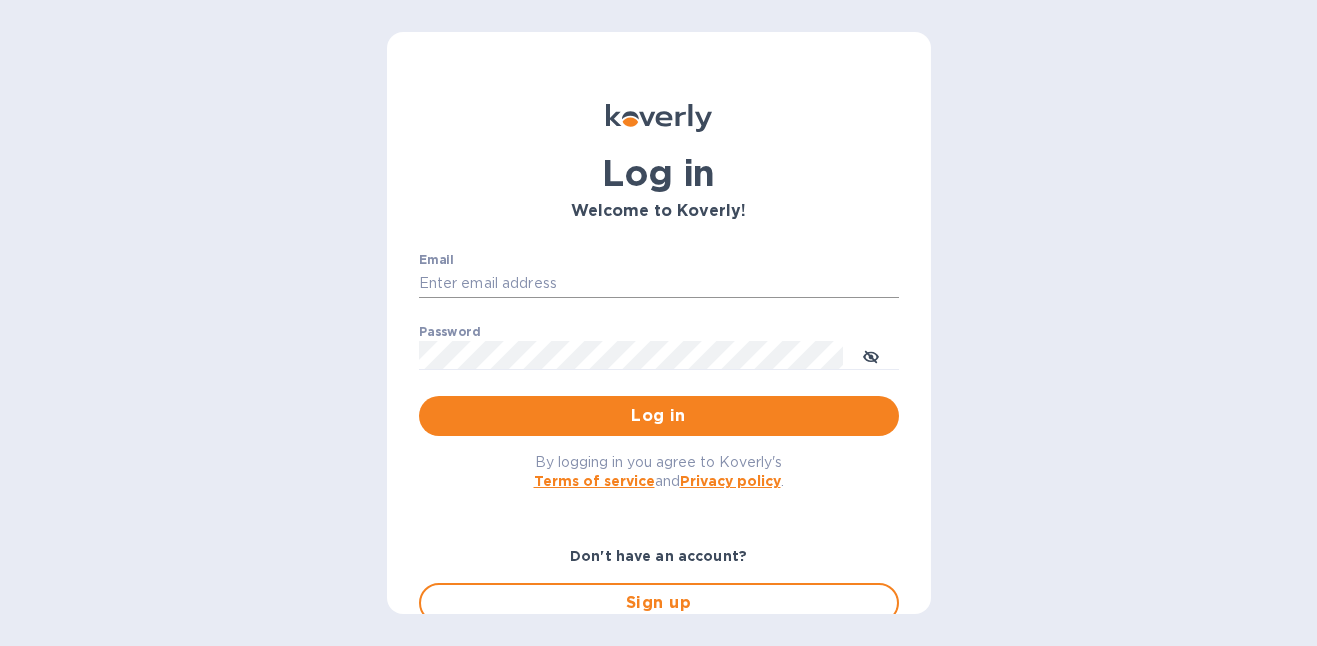 click on "Email" at bounding box center [659, 284] 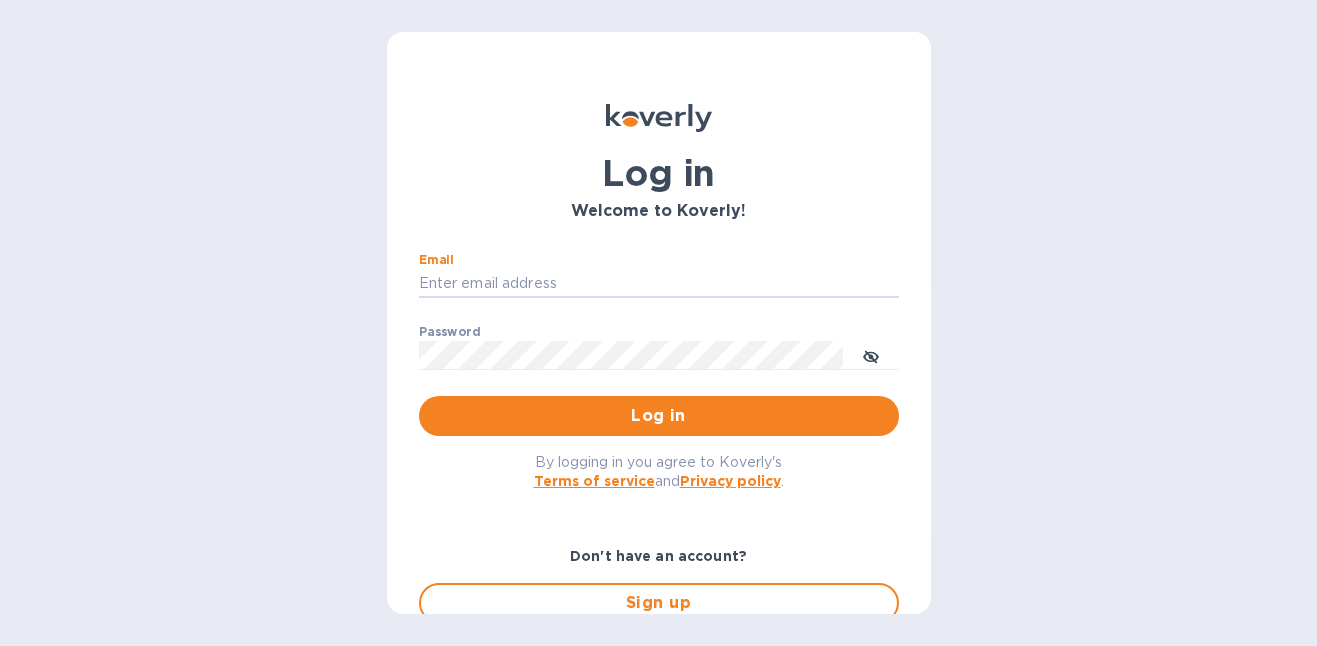 click at bounding box center [0, 646] 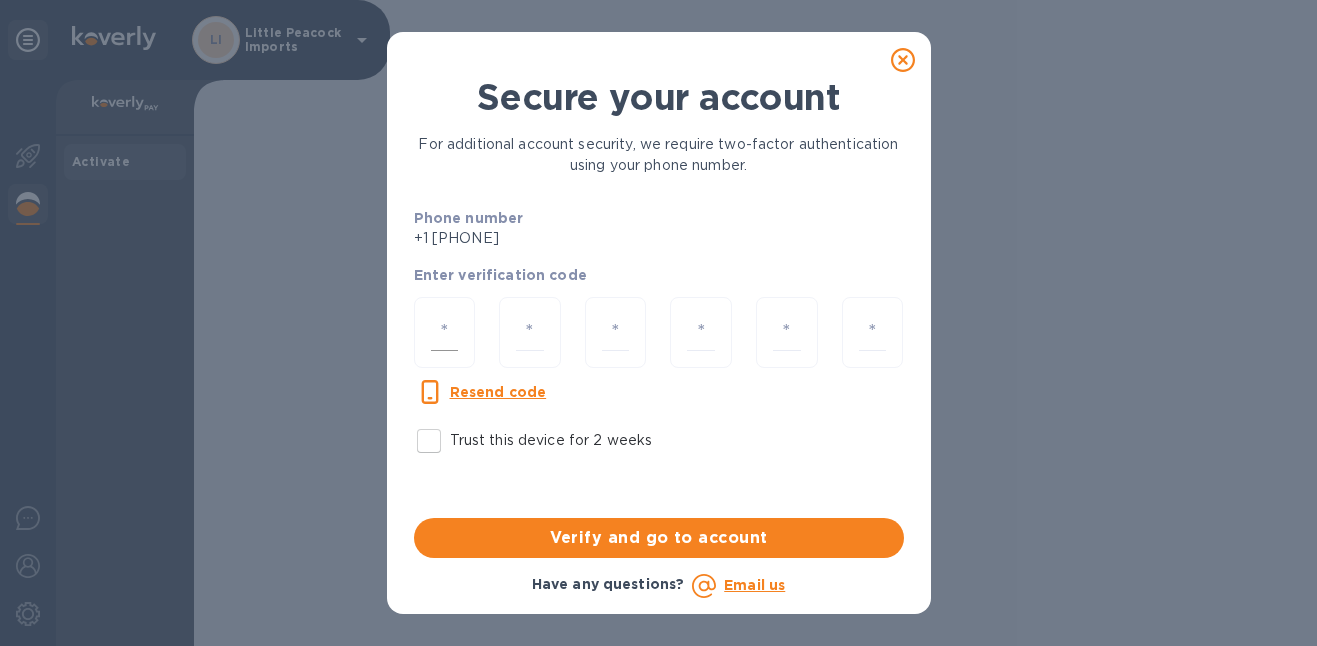 click at bounding box center (445, 332) 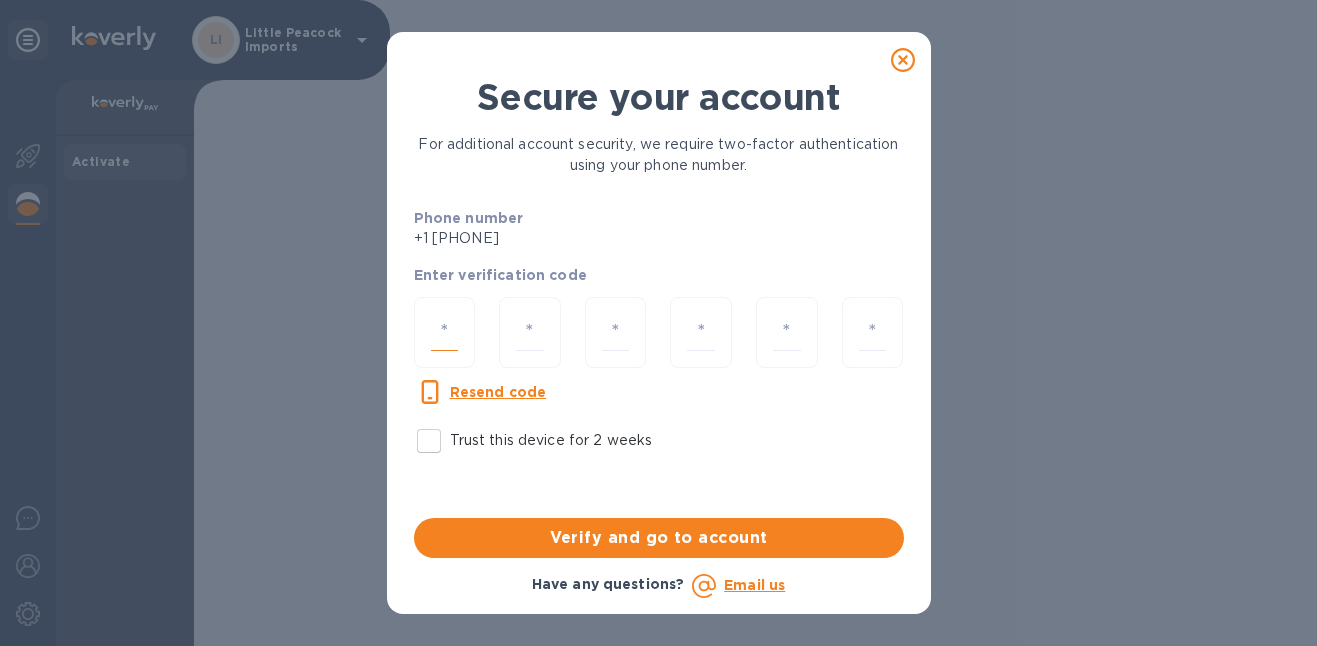 type on "5" 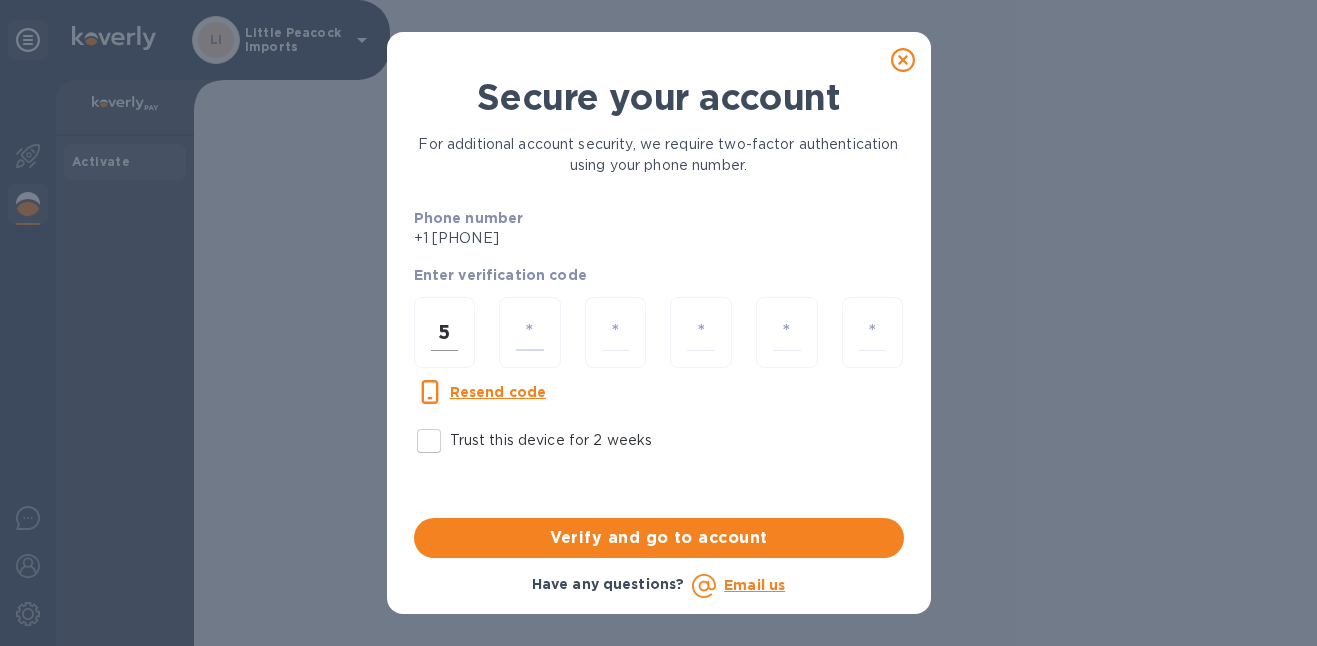 type on "8" 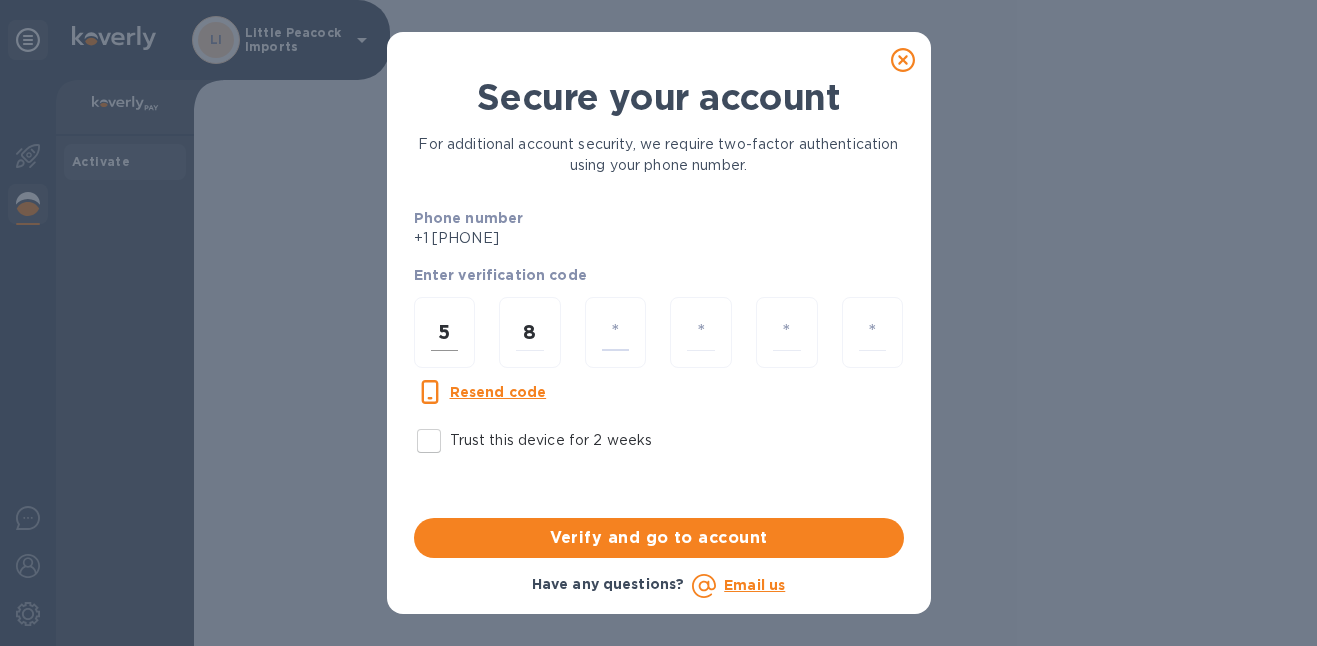 type on "3" 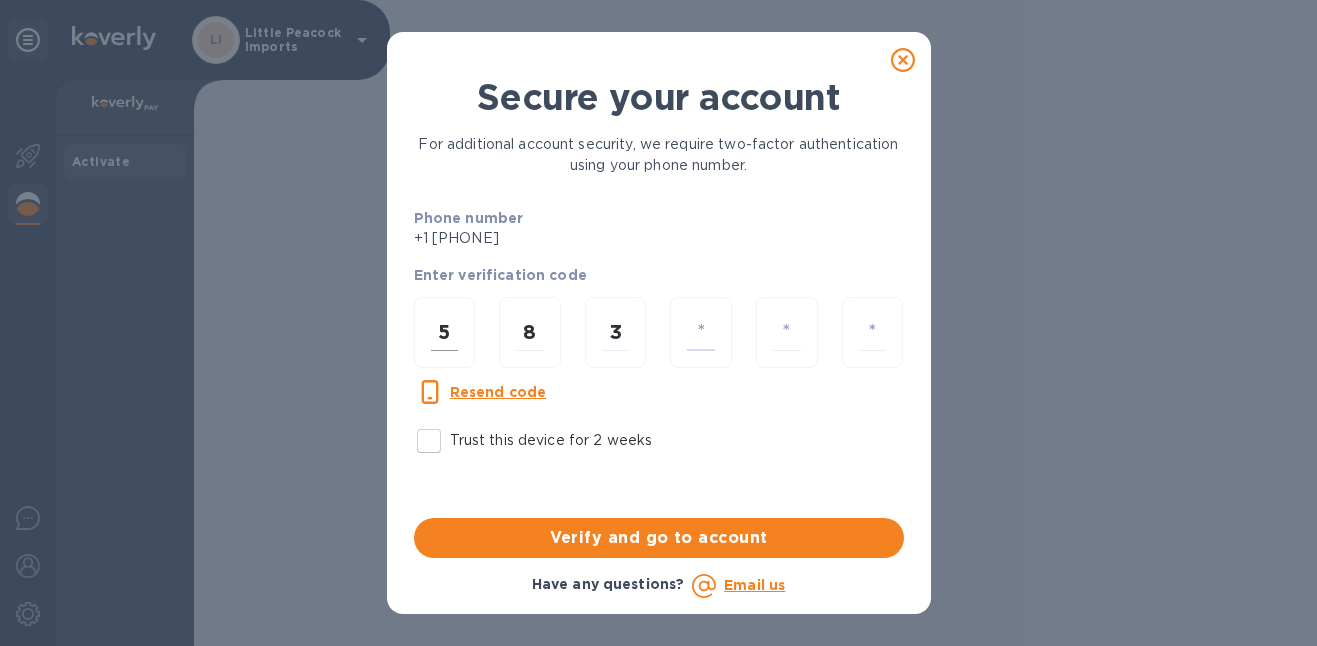 type on "5" 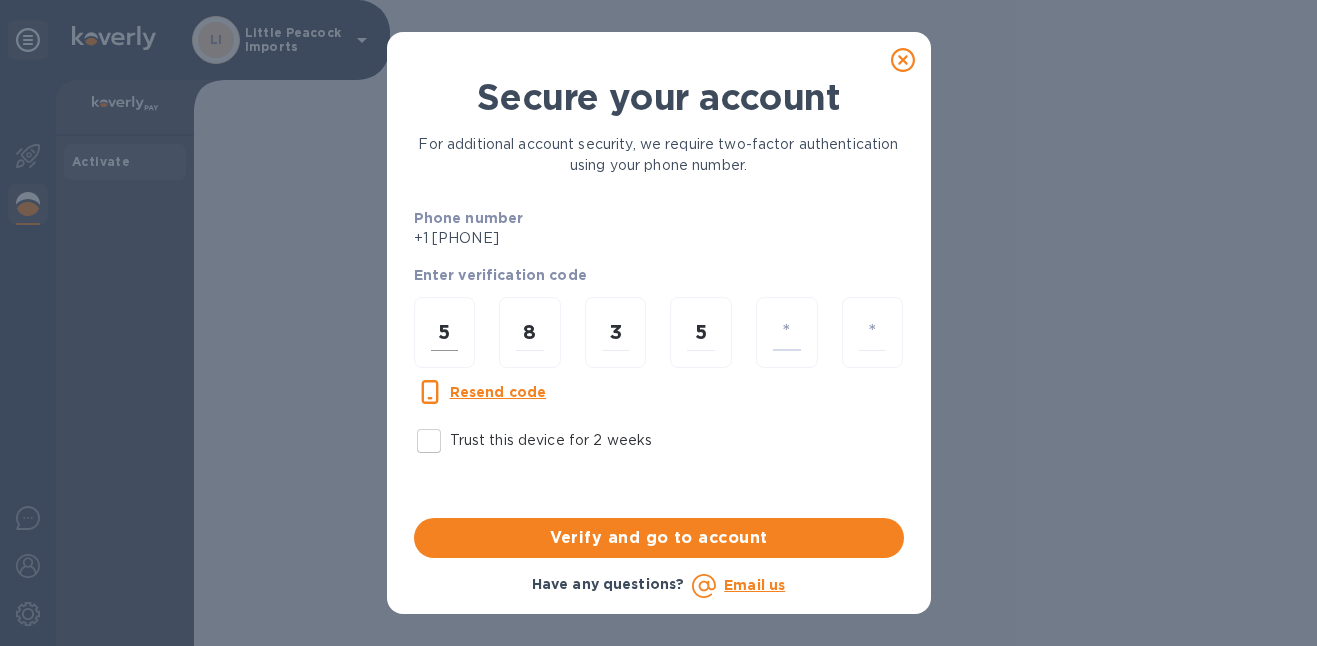 type on "0" 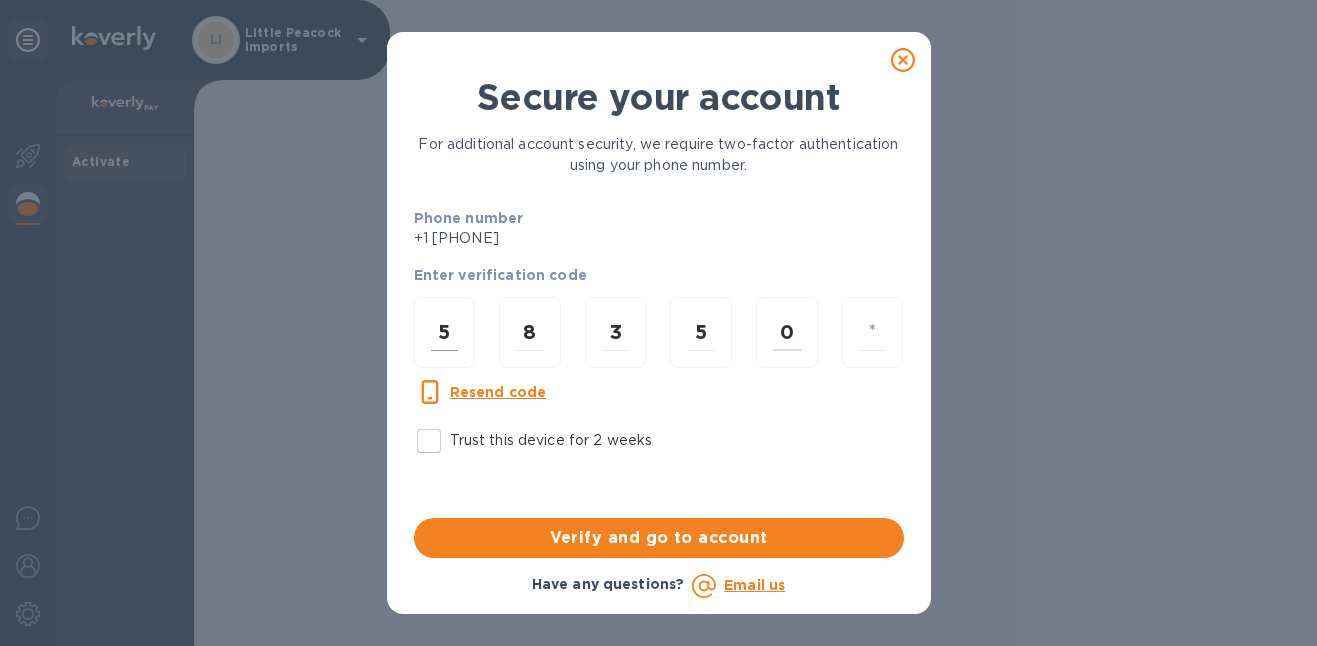 type on "1" 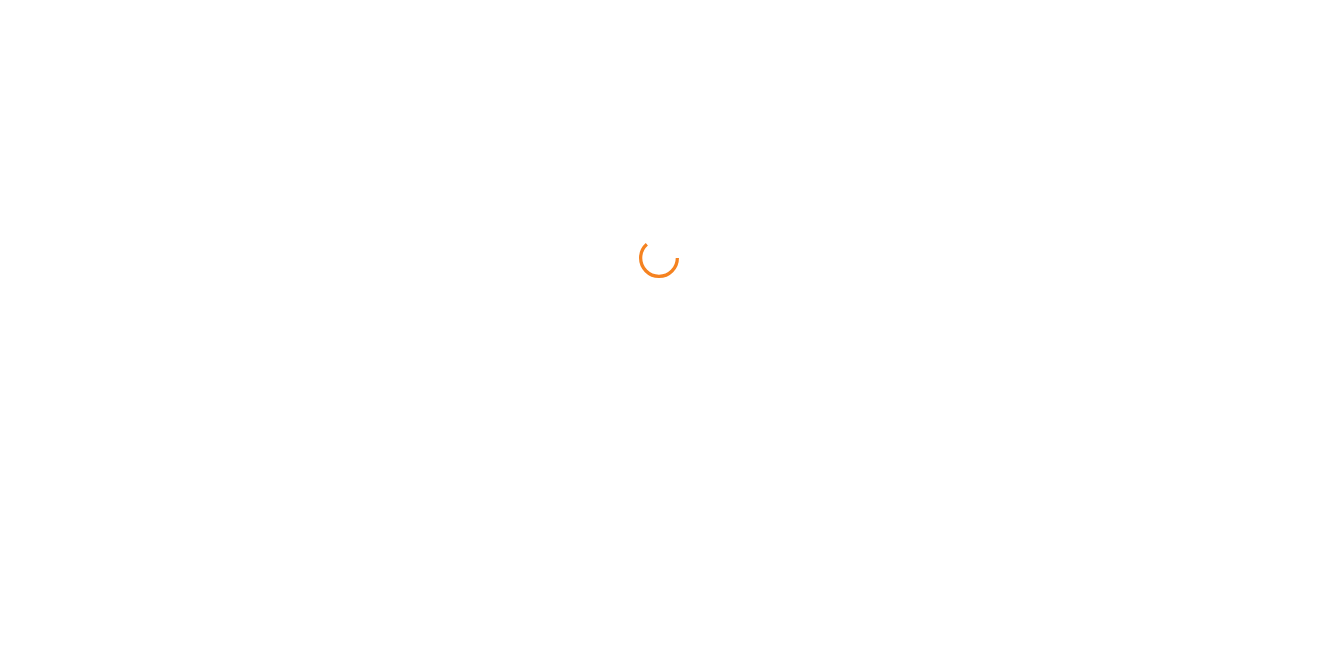 scroll, scrollTop: 0, scrollLeft: 0, axis: both 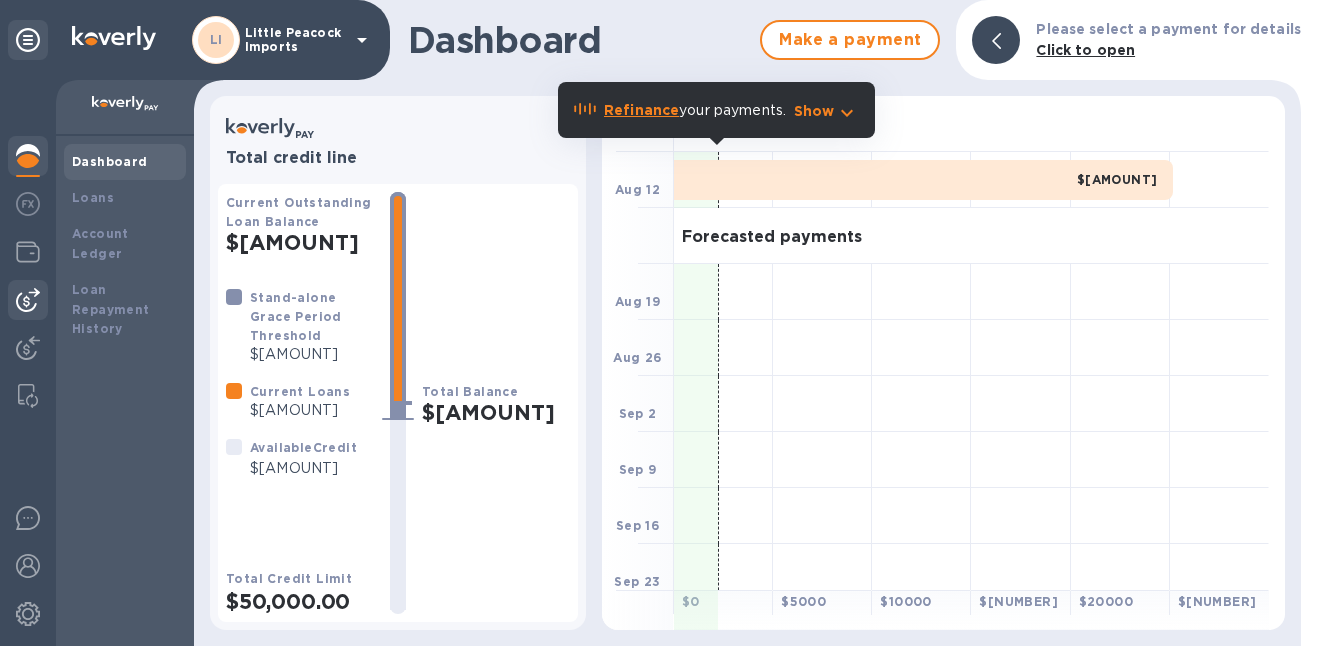 click at bounding box center (28, 300) 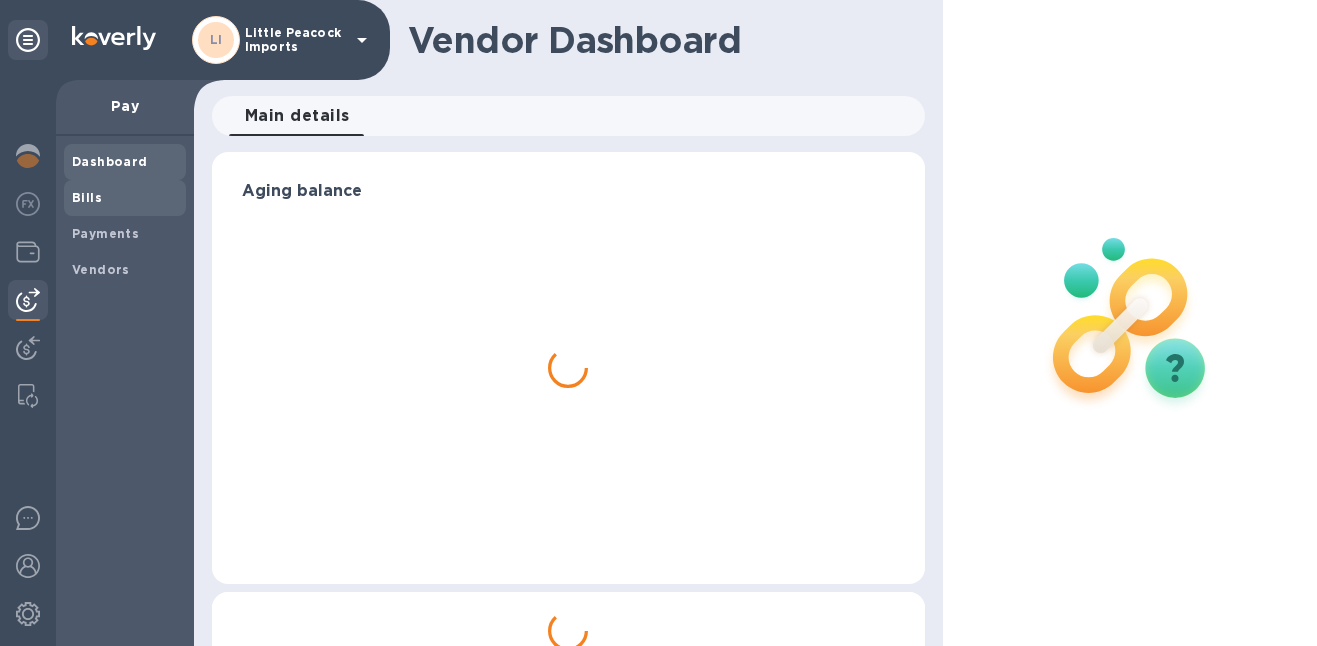 click on "Bills" at bounding box center [125, 198] 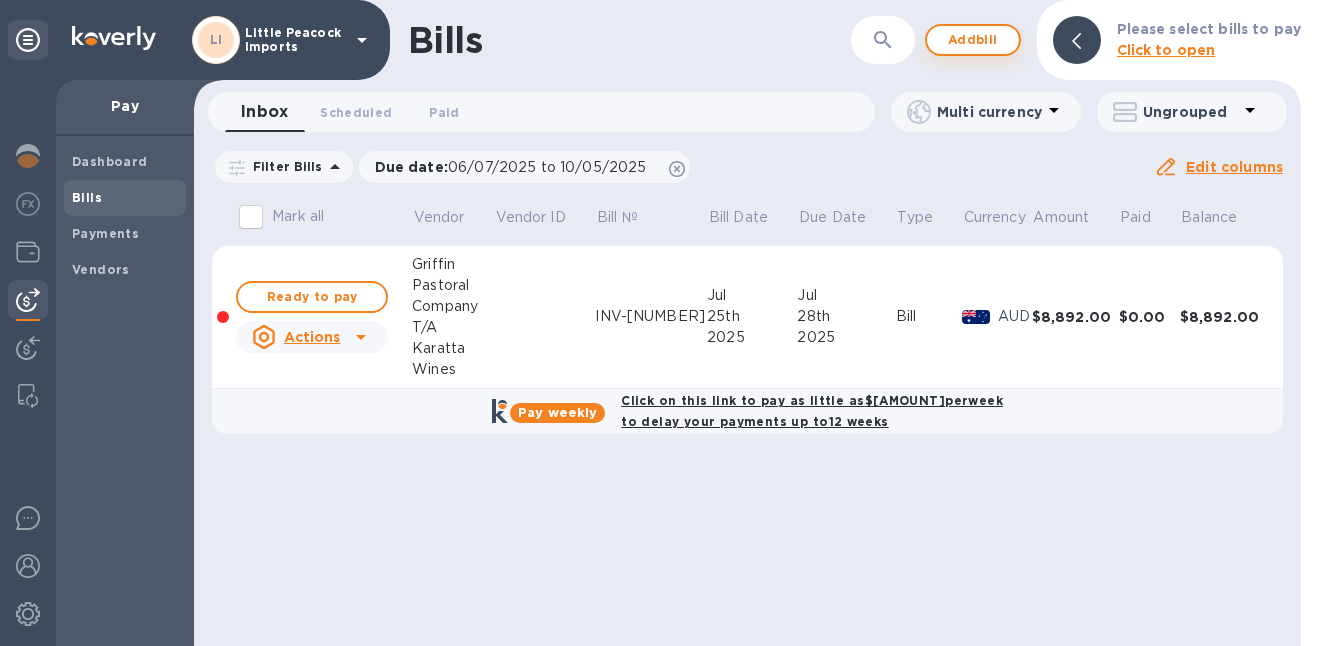 click on "Add   bill" at bounding box center [973, 40] 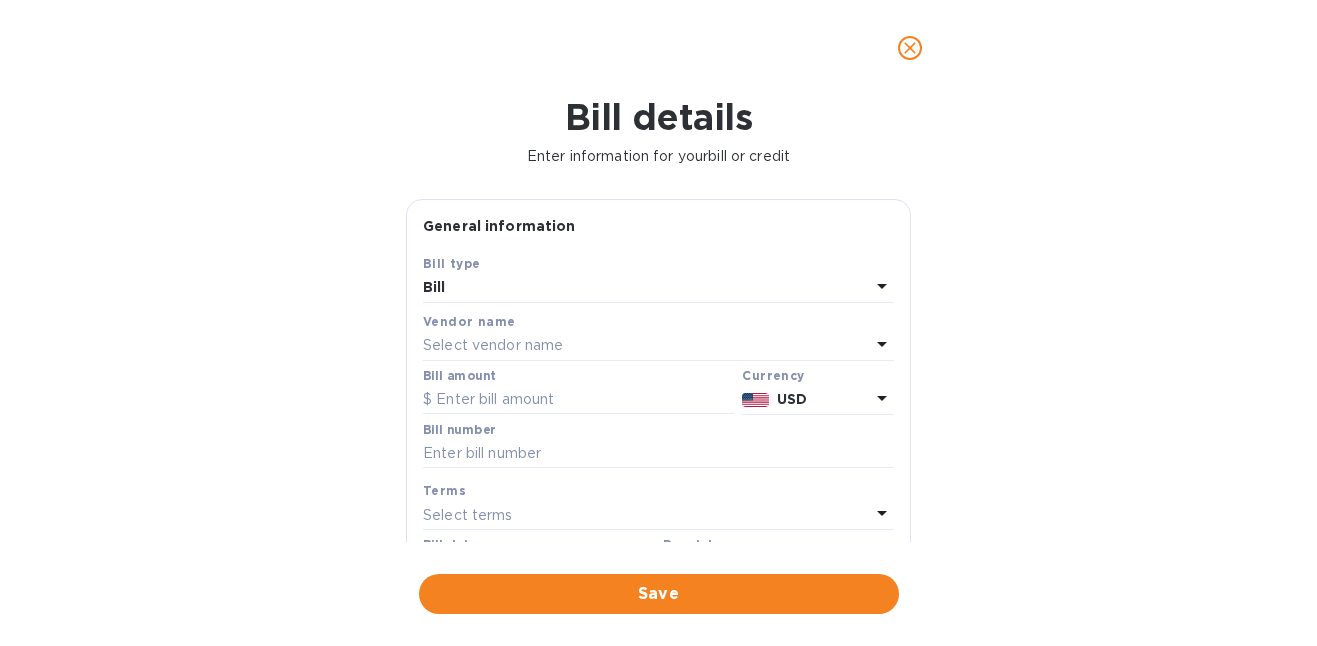 click on "Select vendor name" at bounding box center [493, 345] 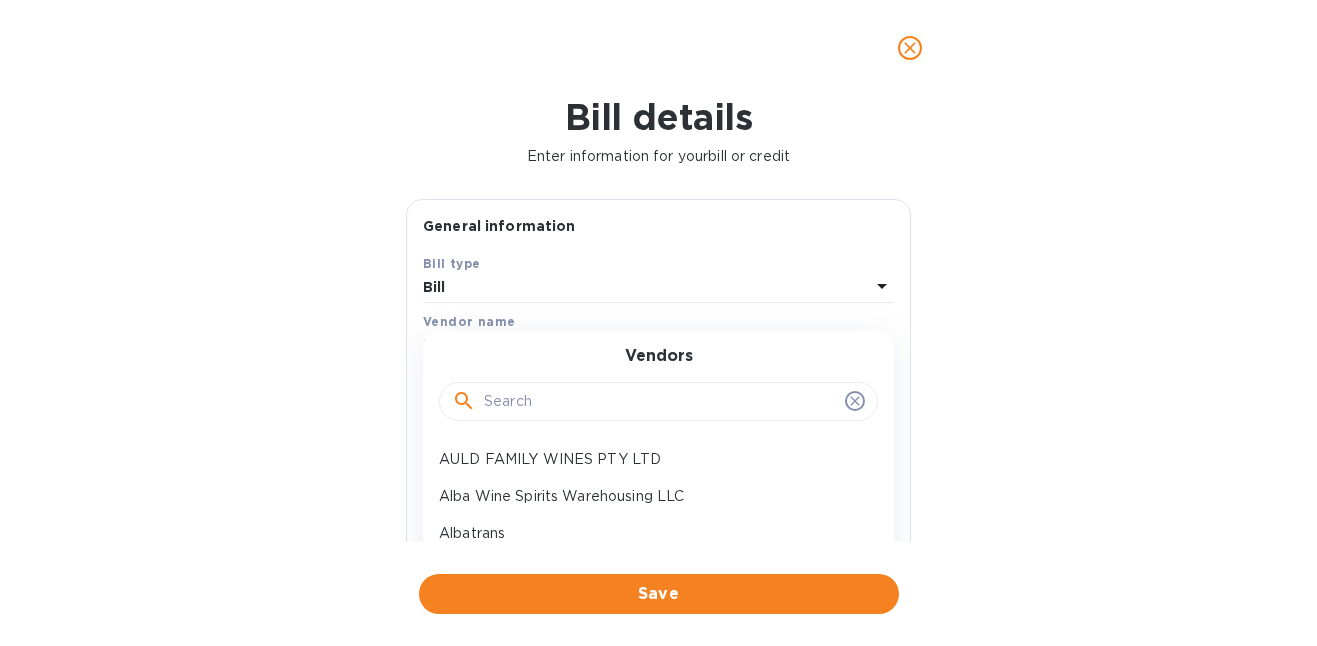 click at bounding box center [660, 402] 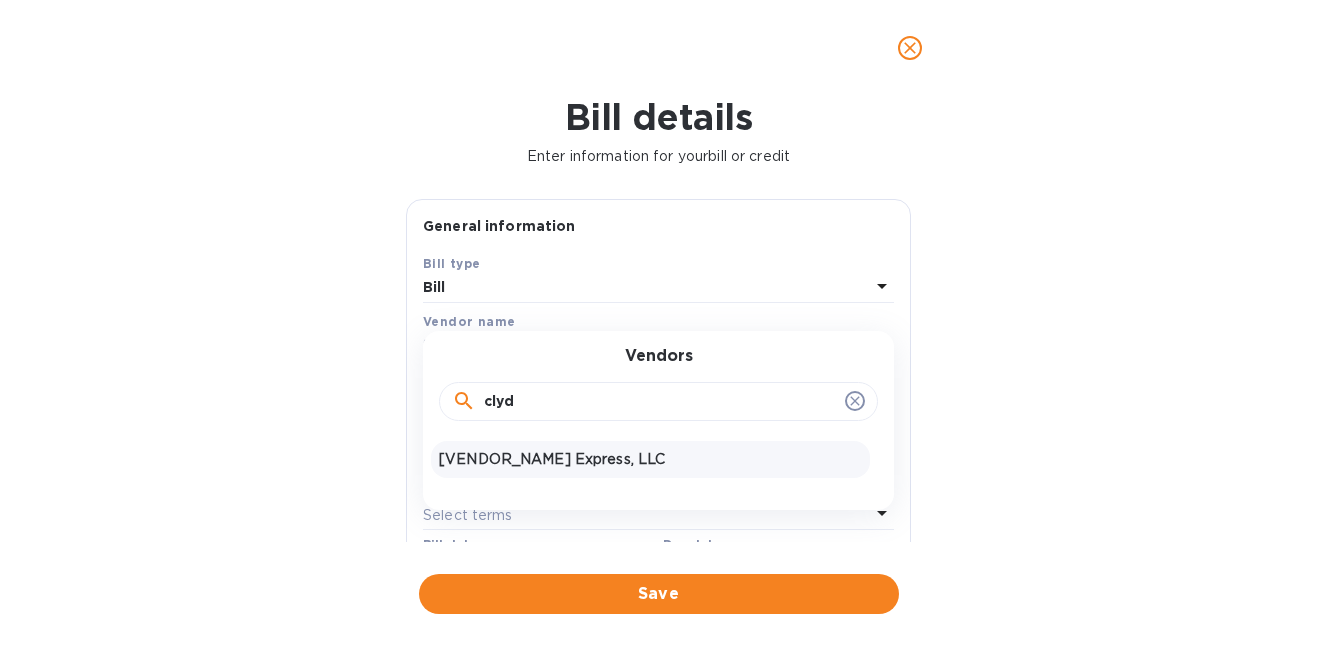 type on "clyd" 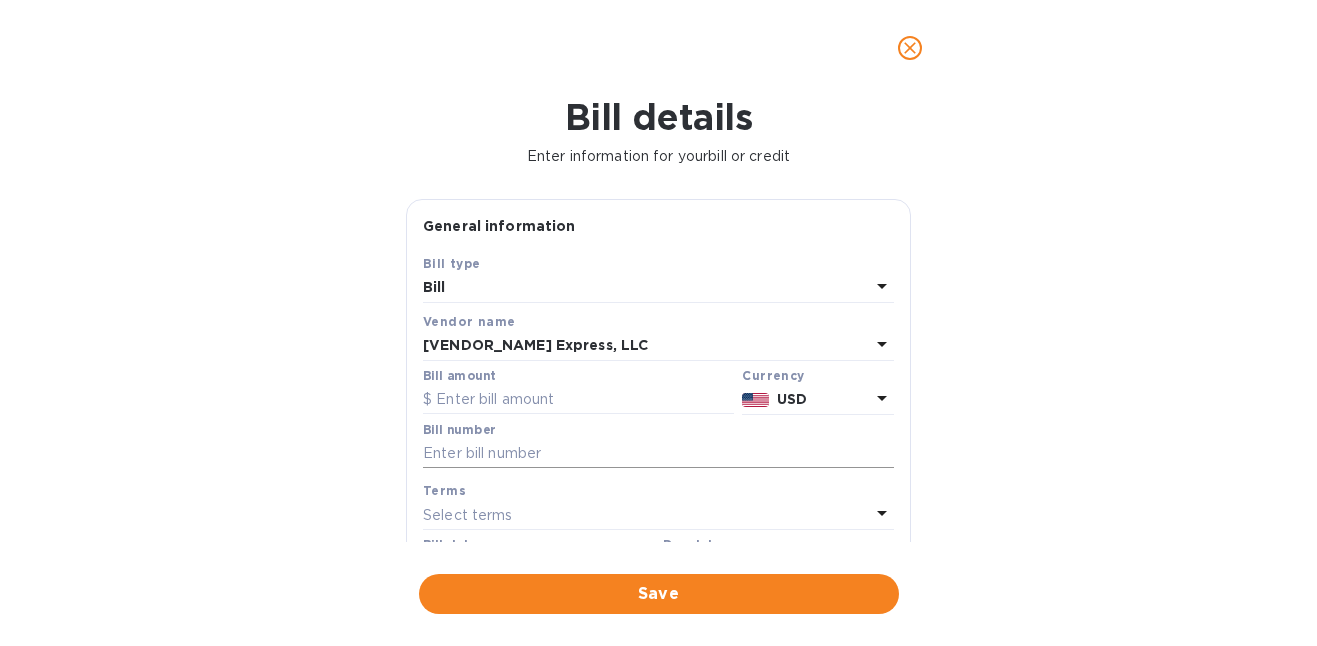 click at bounding box center (658, 454) 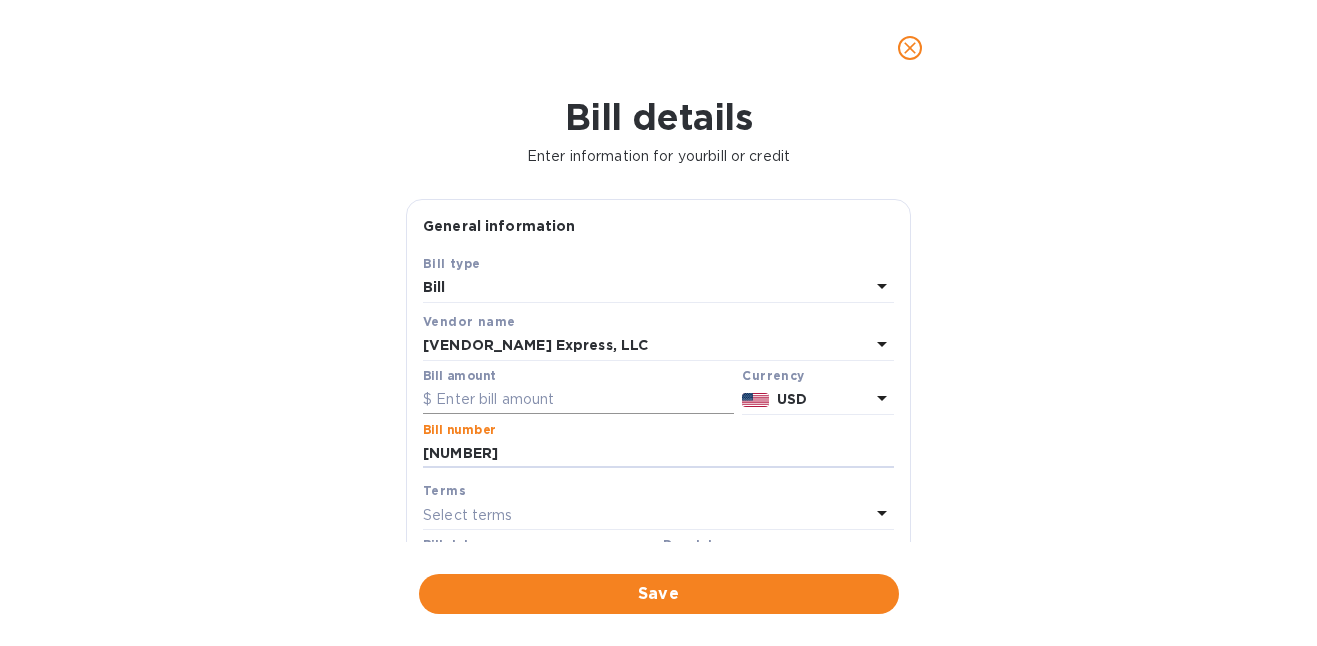 type on "116962" 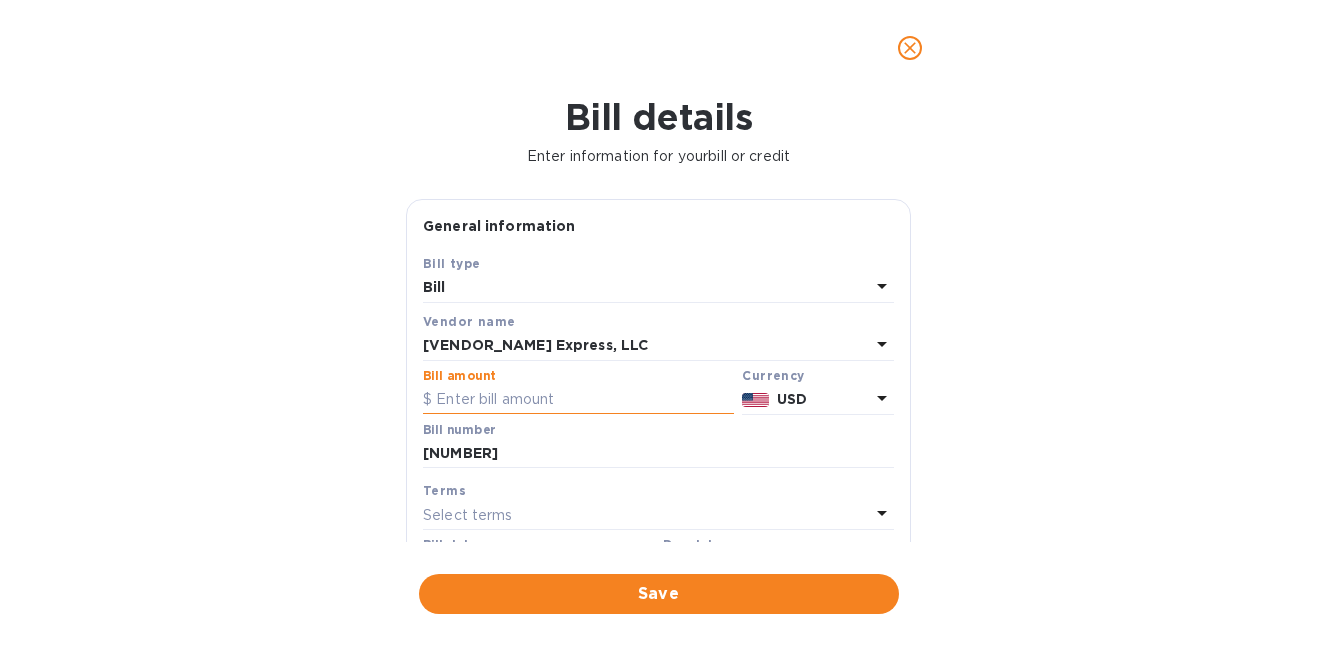 click at bounding box center [578, 400] 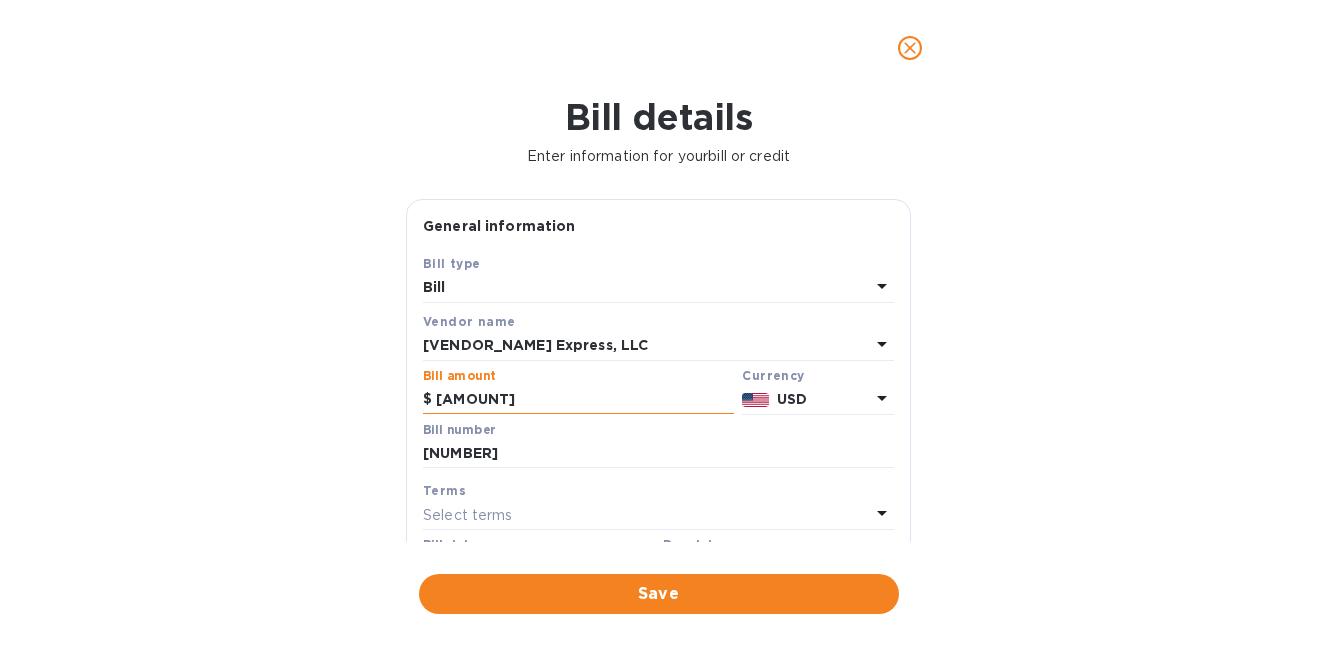 type on "121.09" 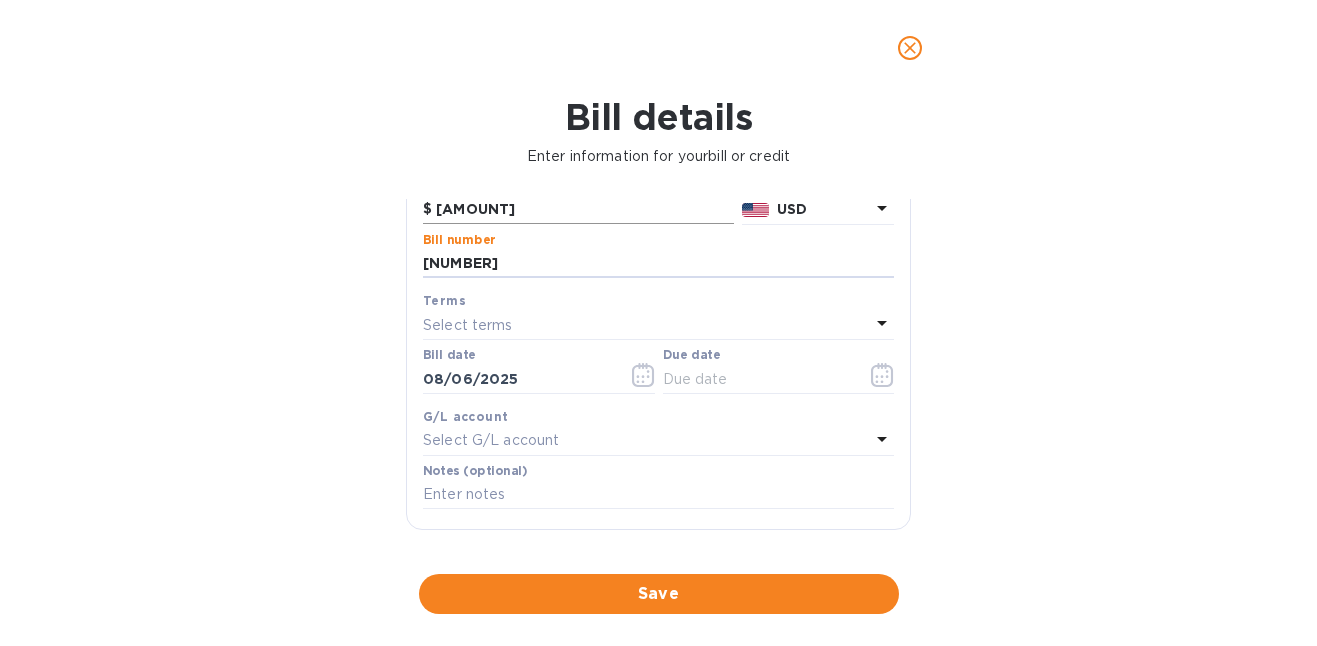 scroll, scrollTop: 225, scrollLeft: 0, axis: vertical 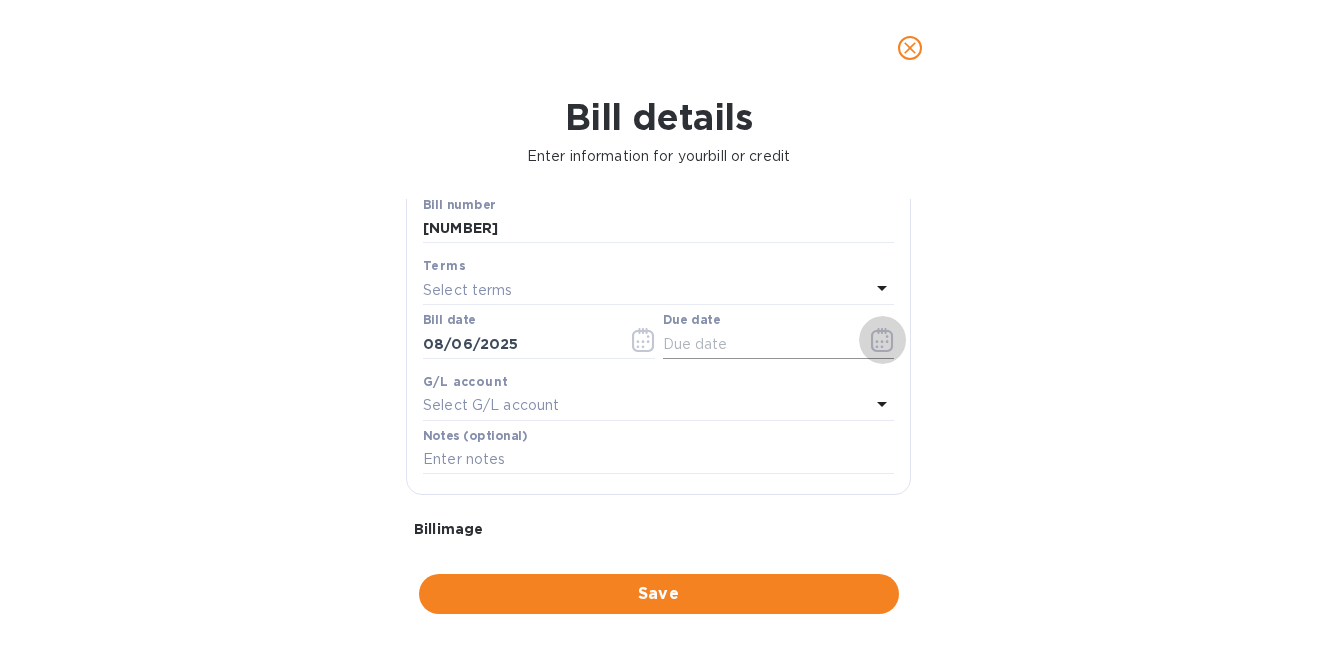 click 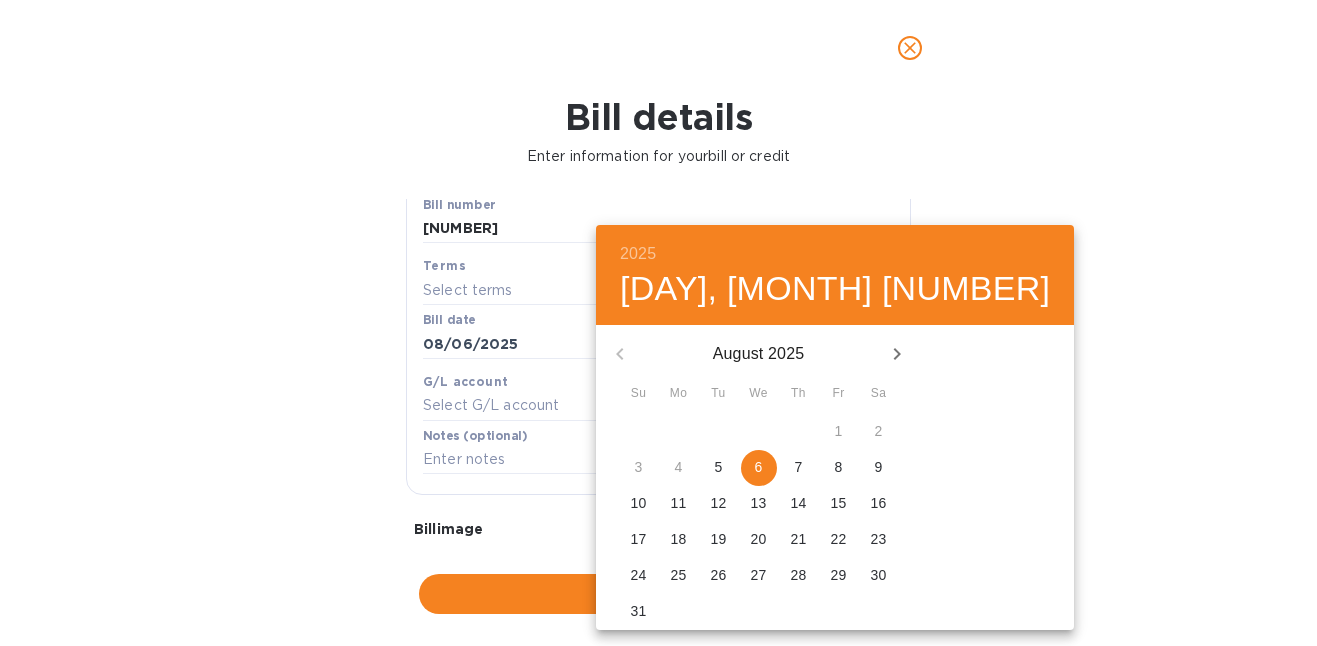 click on "29" at bounding box center [839, 575] 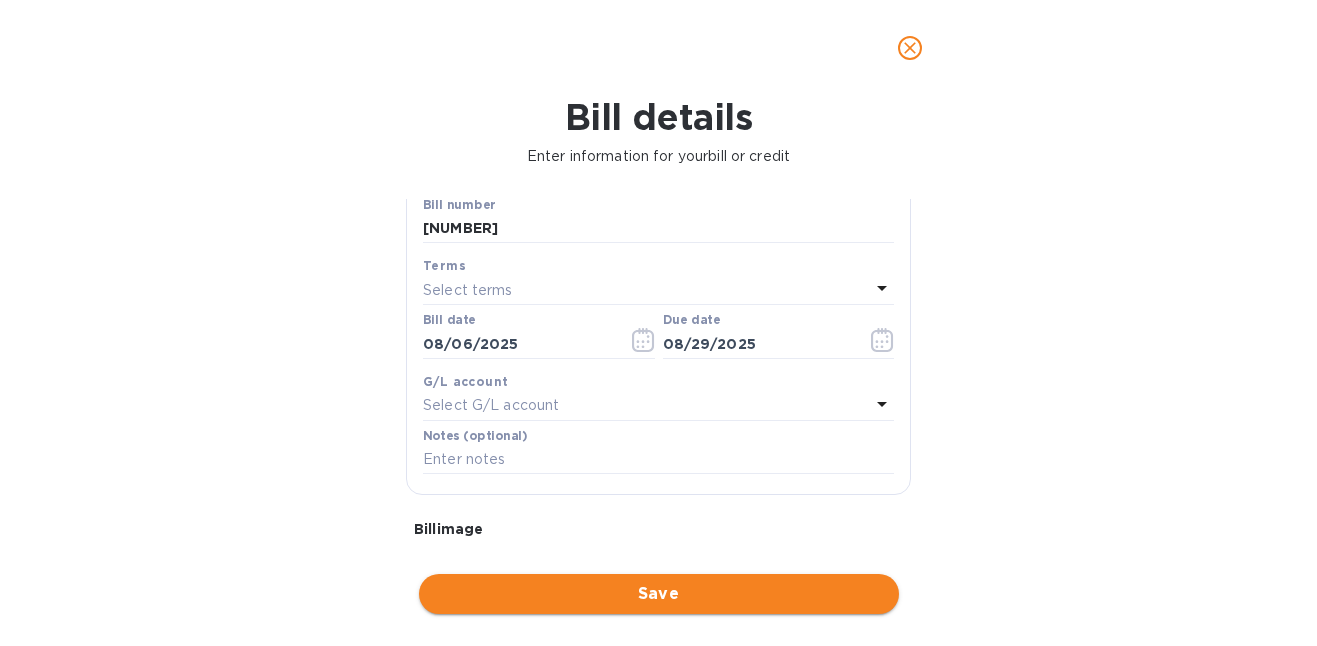 click on "Save" at bounding box center (659, 594) 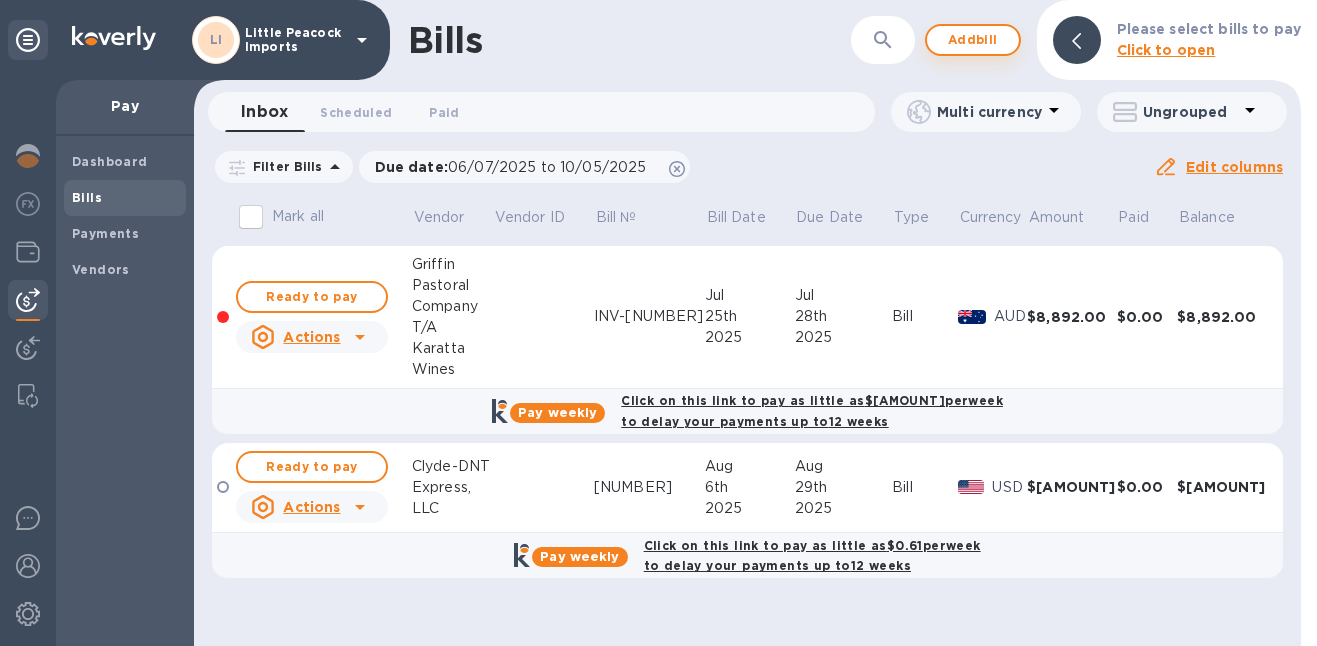 click on "Add   bill" at bounding box center (973, 40) 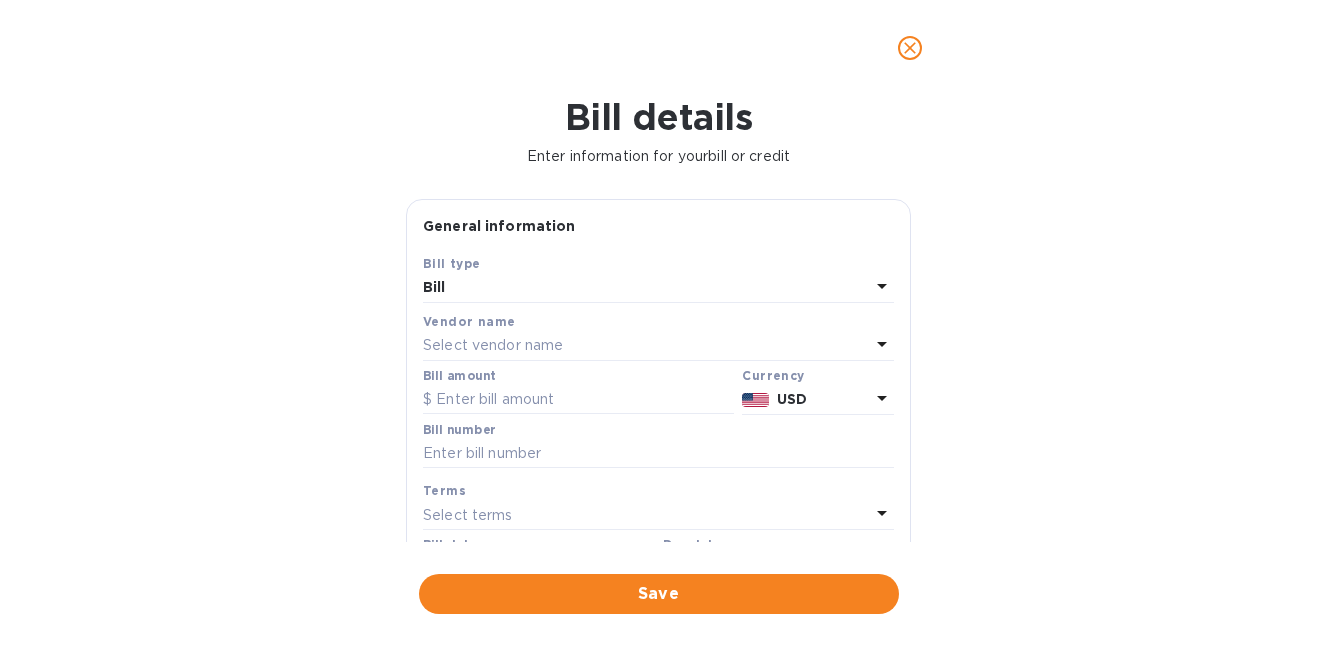 click on "Select vendor name" at bounding box center [493, 345] 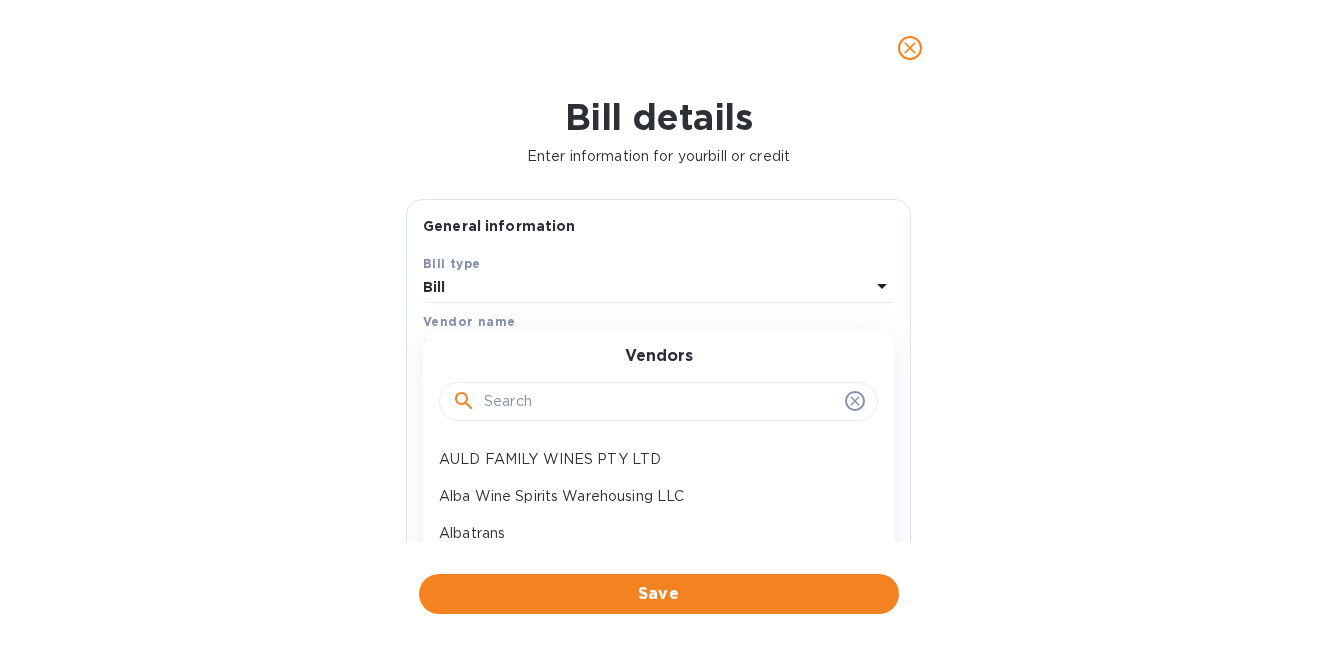 click at bounding box center [660, 402] 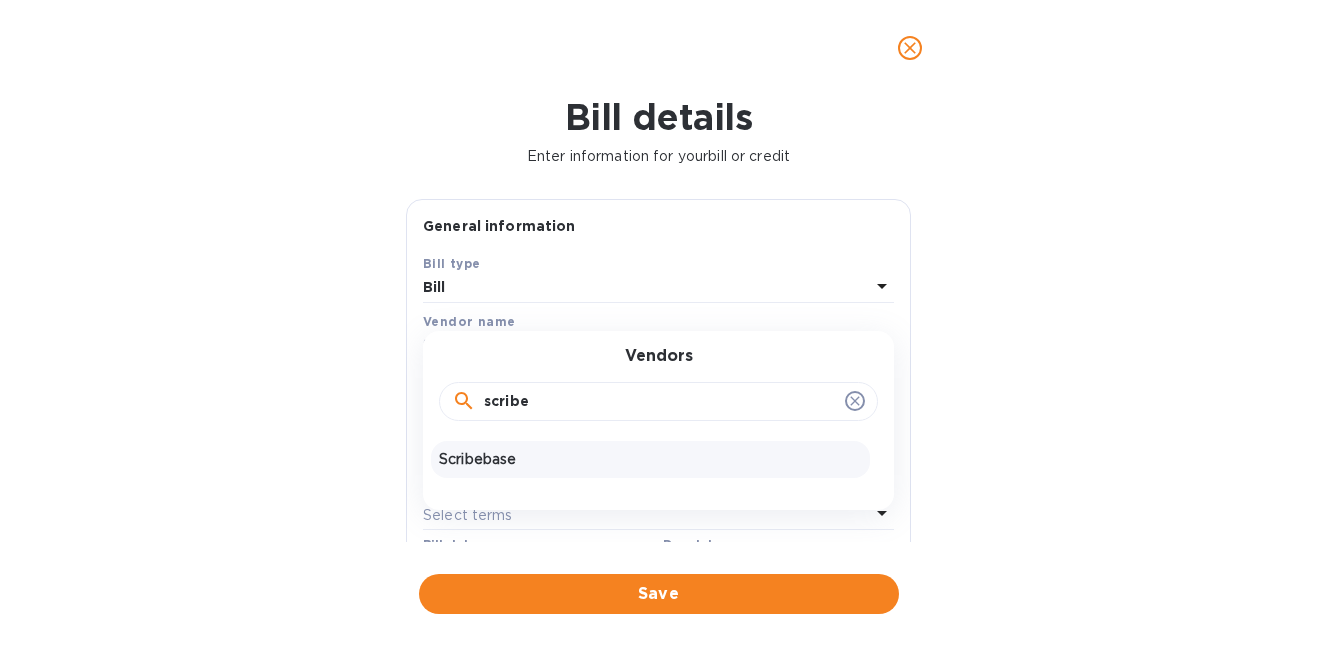 type on "scribe" 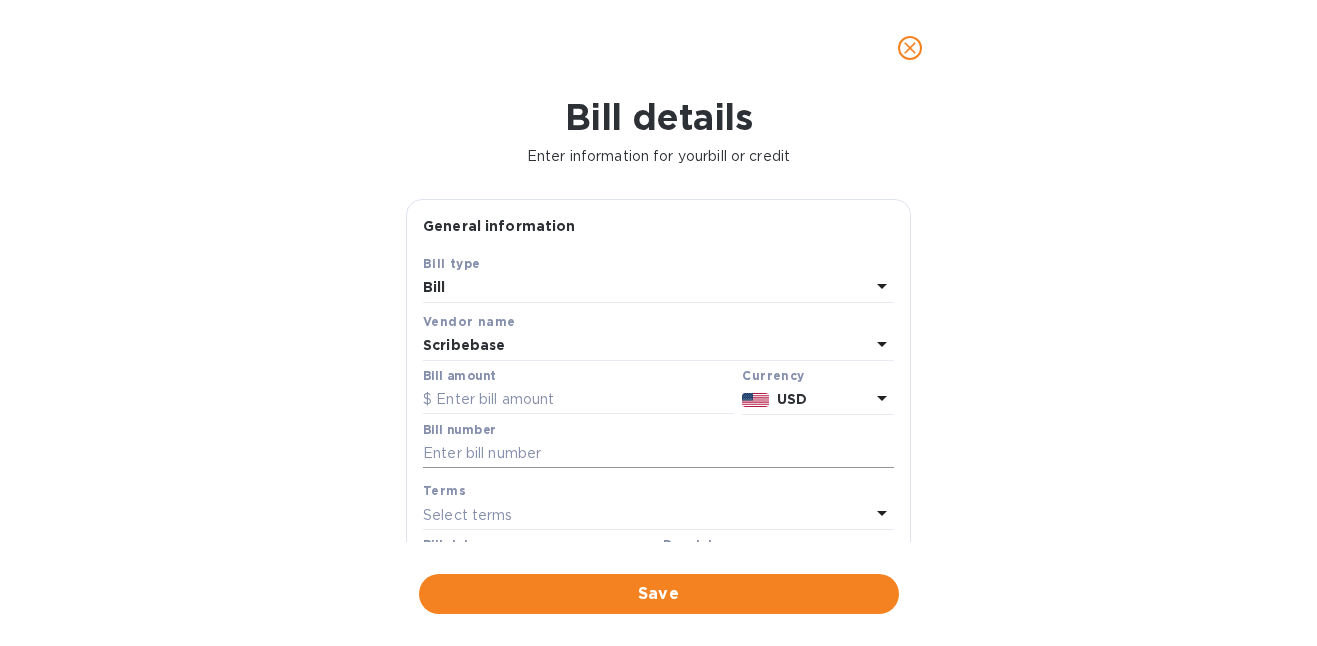 click at bounding box center [658, 454] 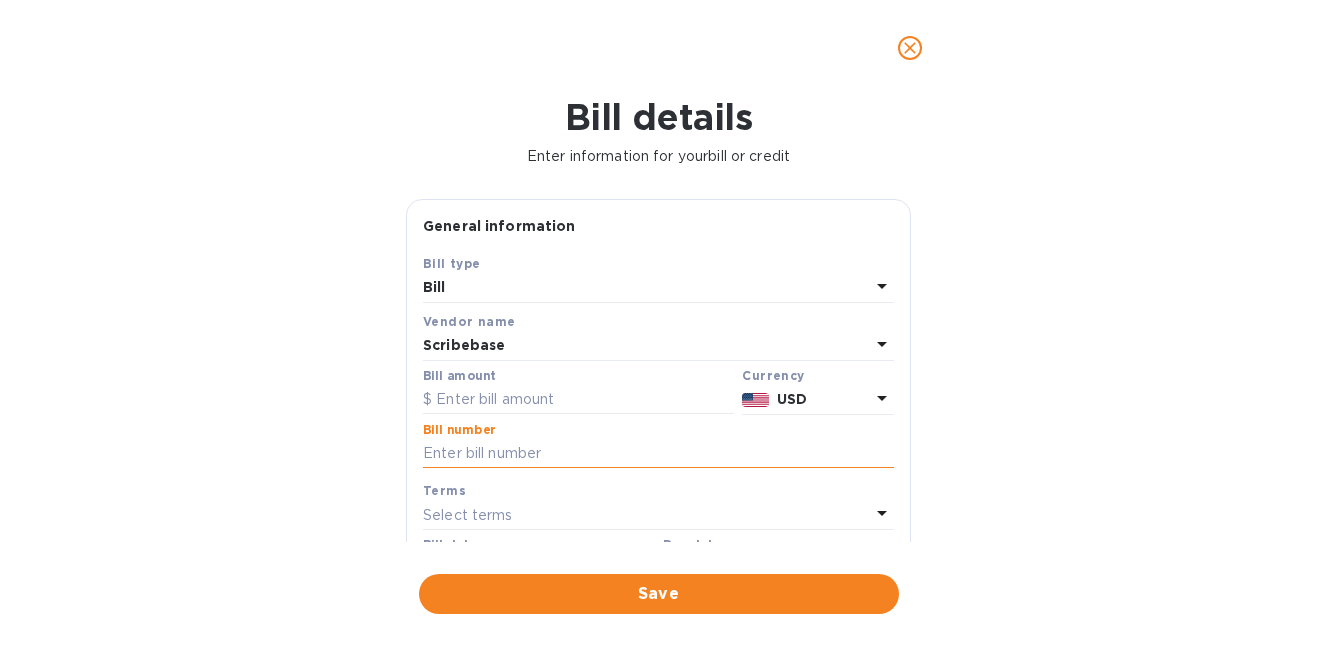 paste on "N25213085" 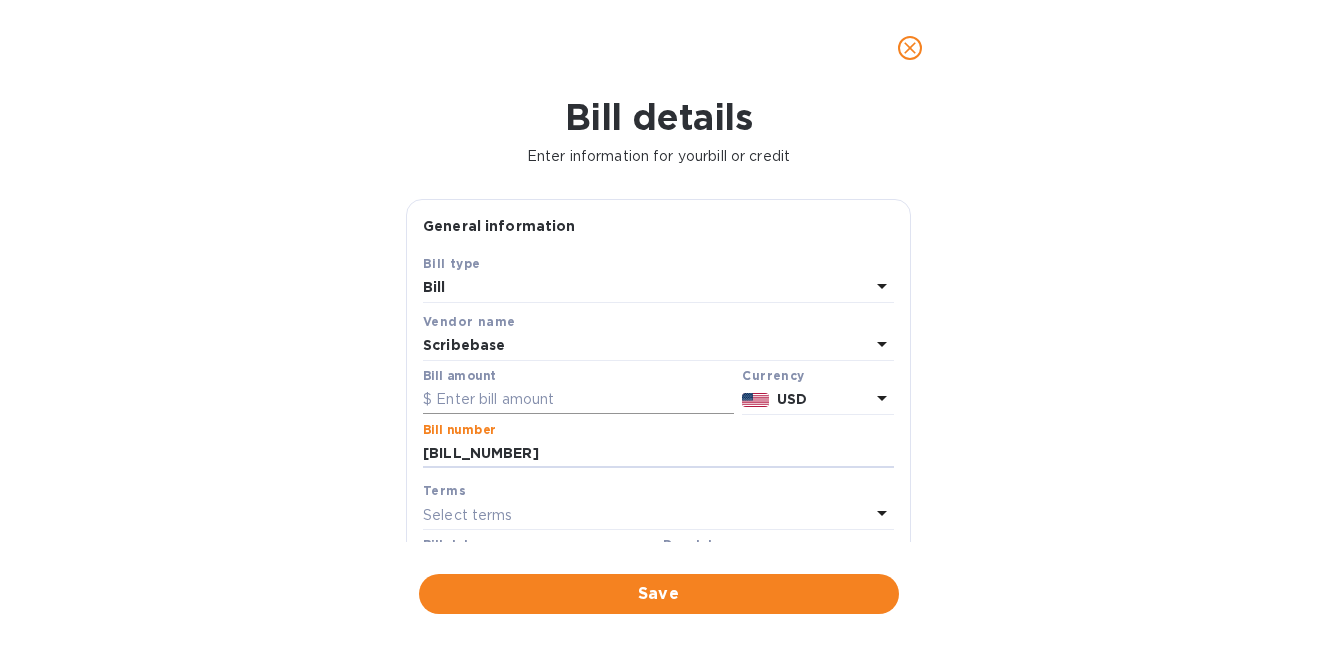 type on "N25213085" 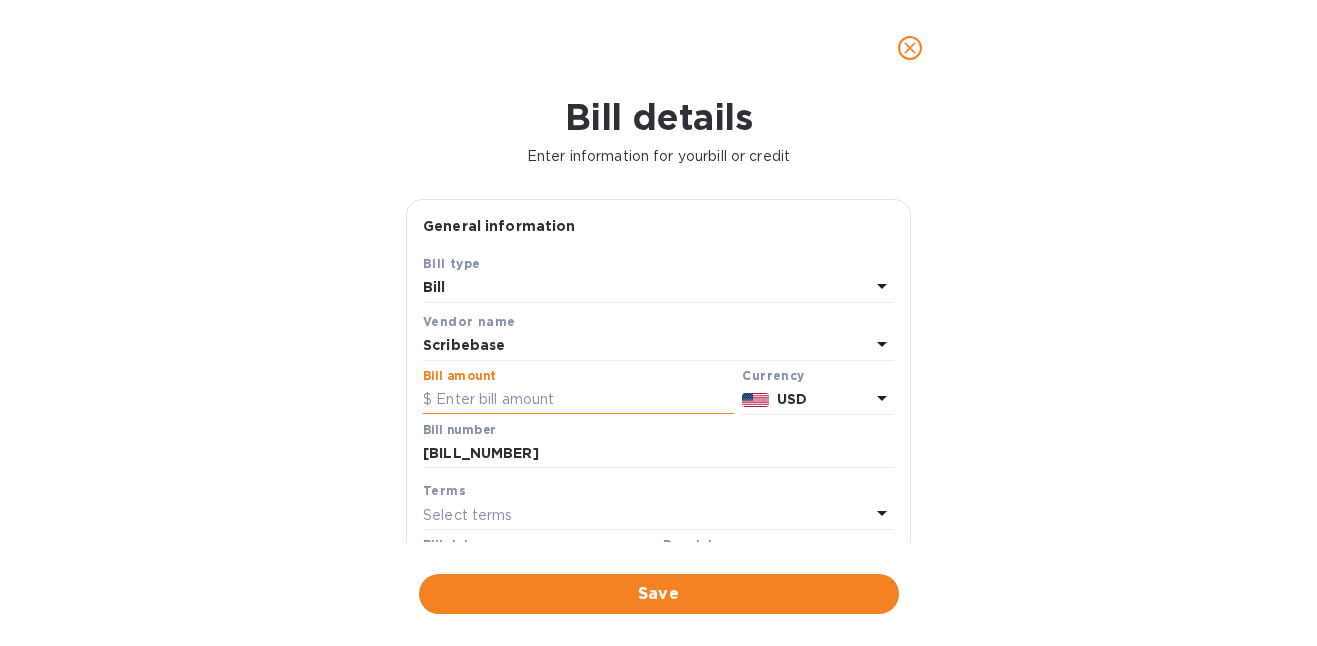 click at bounding box center (578, 400) 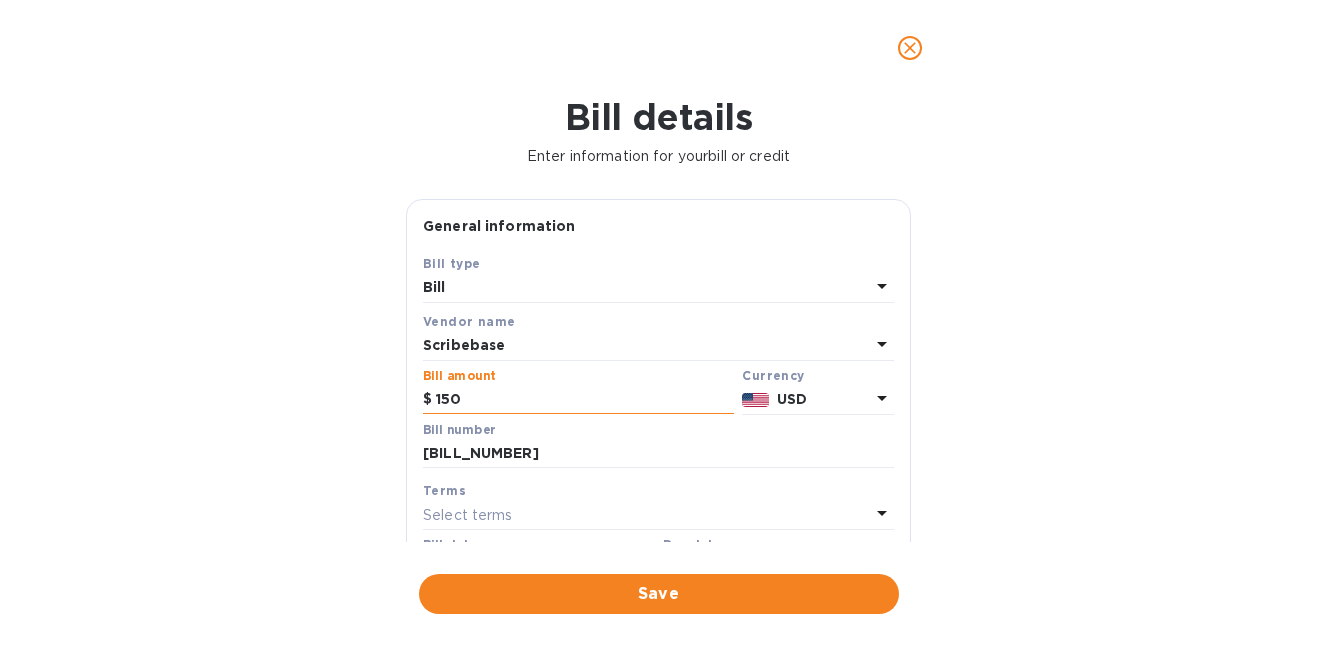 type on "150" 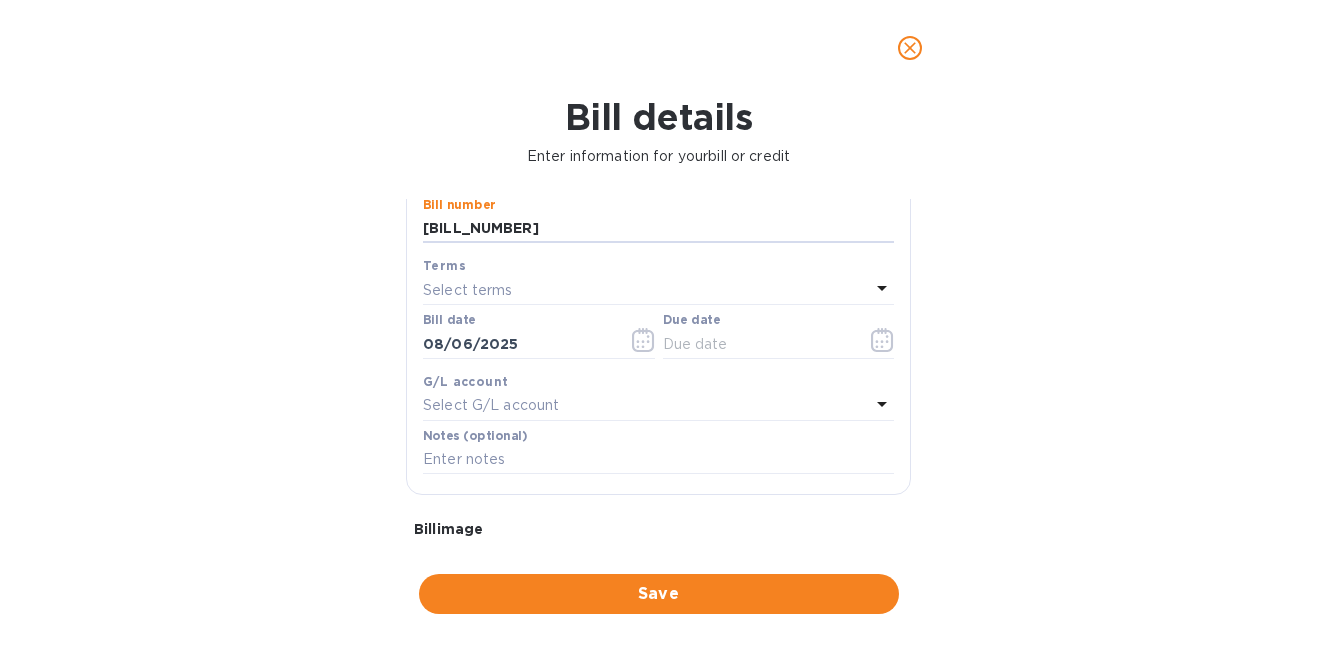 scroll, scrollTop: 313, scrollLeft: 0, axis: vertical 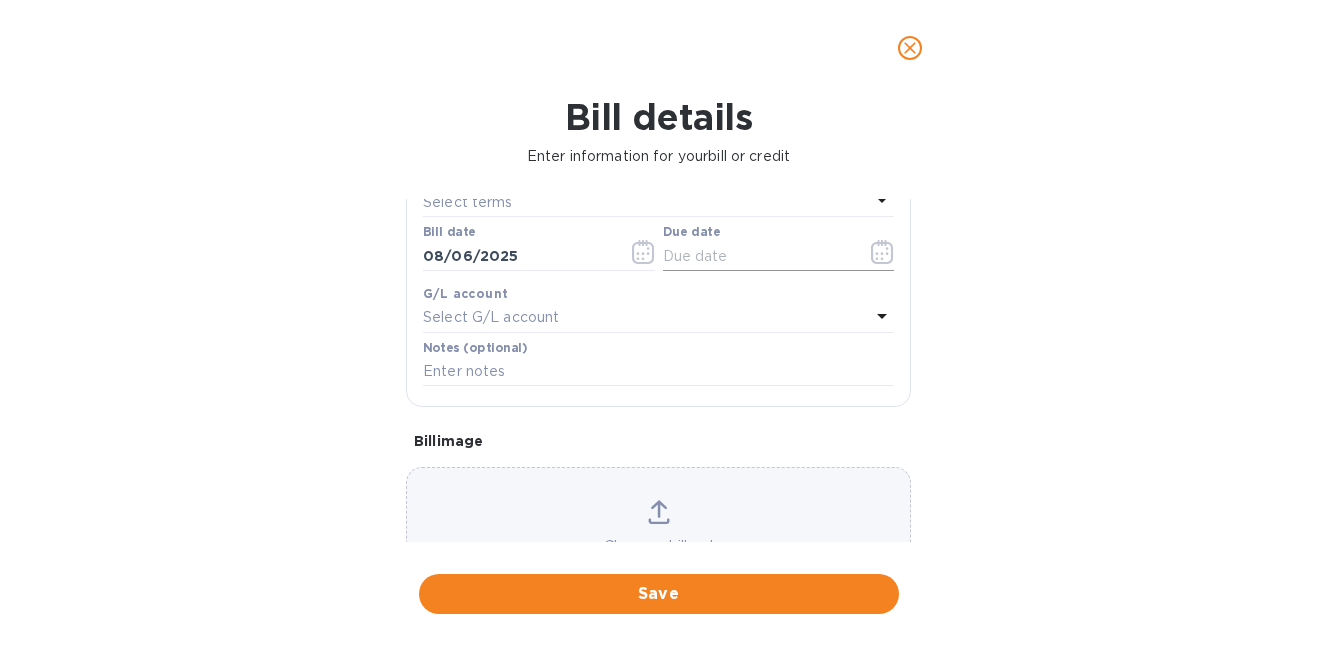 click at bounding box center [882, 252] 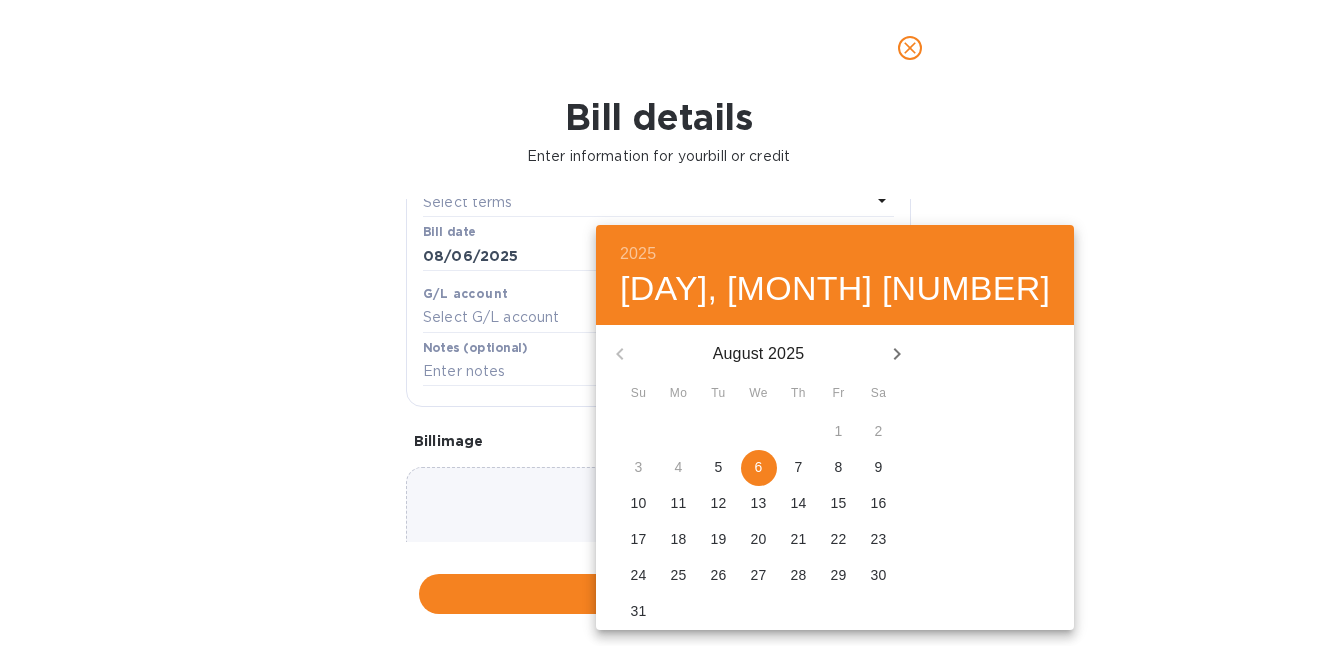 click on "6" at bounding box center (759, 467) 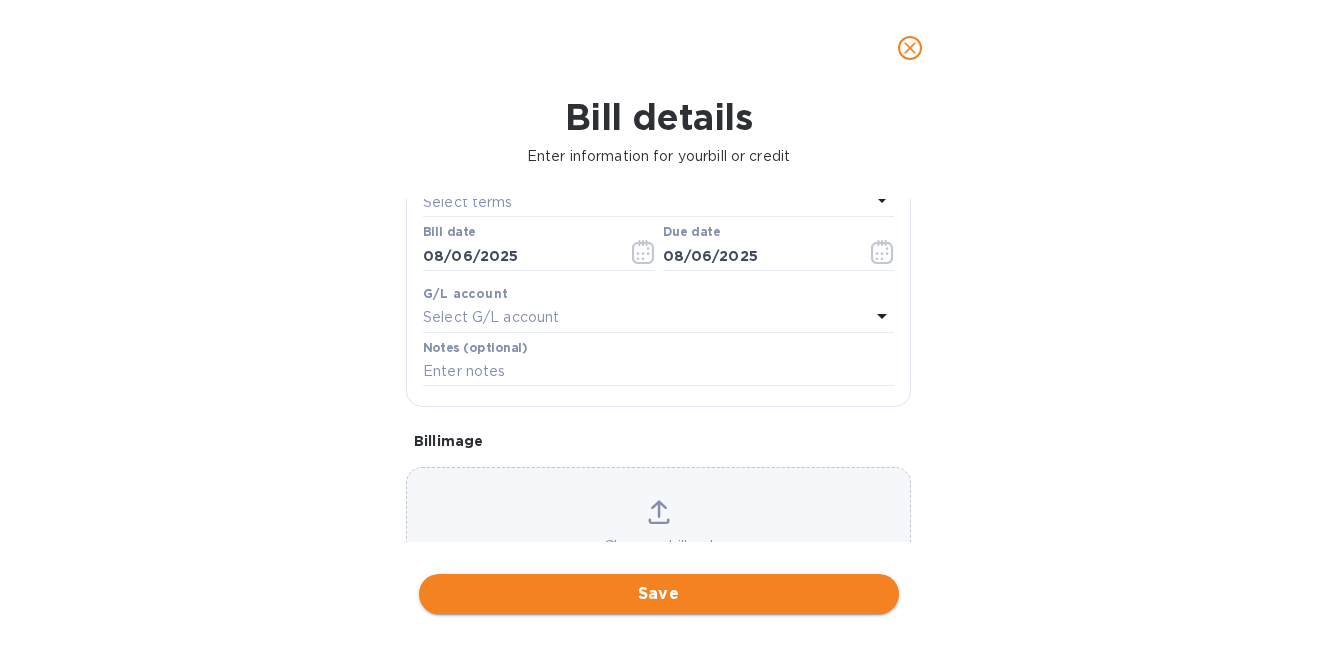 click on "Save" at bounding box center (659, 594) 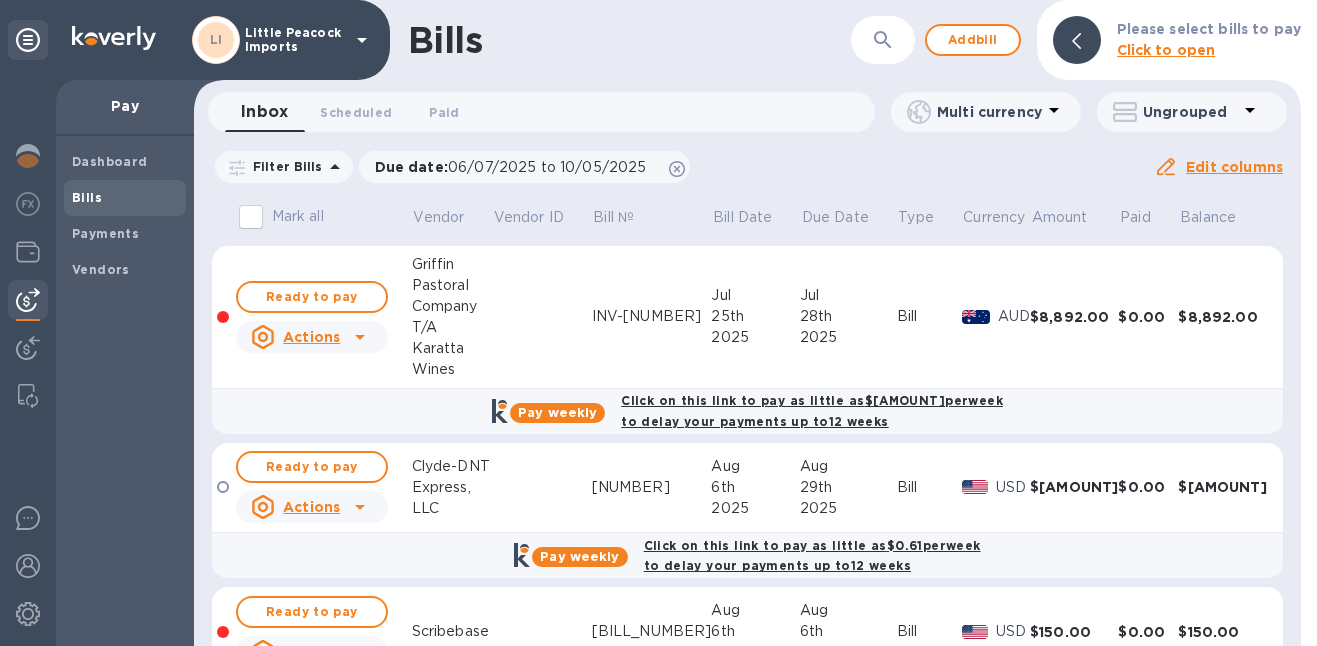 scroll, scrollTop: 103, scrollLeft: 0, axis: vertical 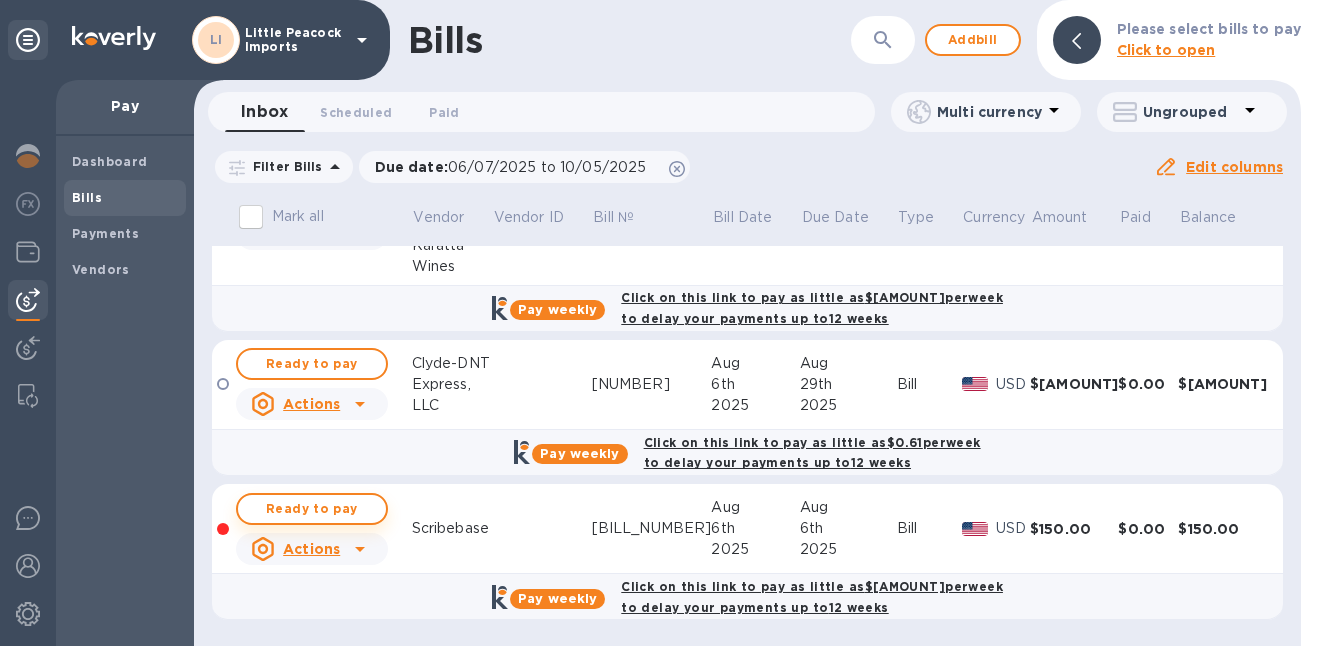 click on "Ready to pay" at bounding box center [312, 509] 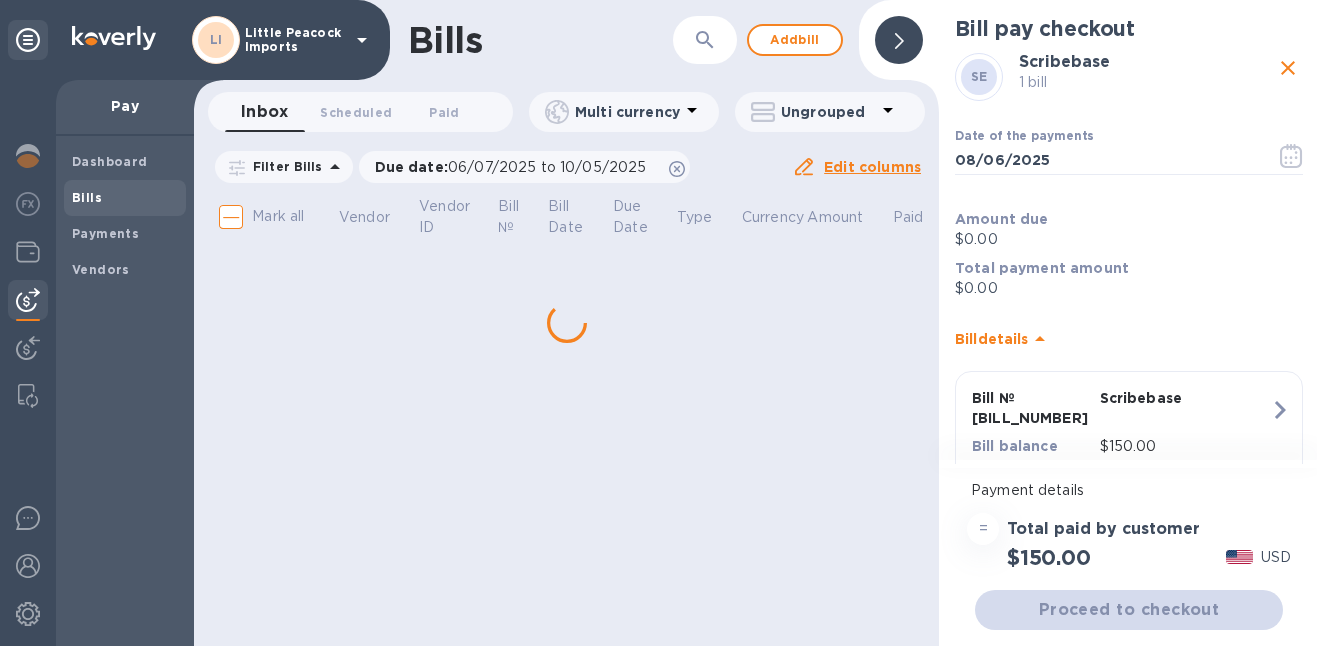 scroll, scrollTop: 0, scrollLeft: 0, axis: both 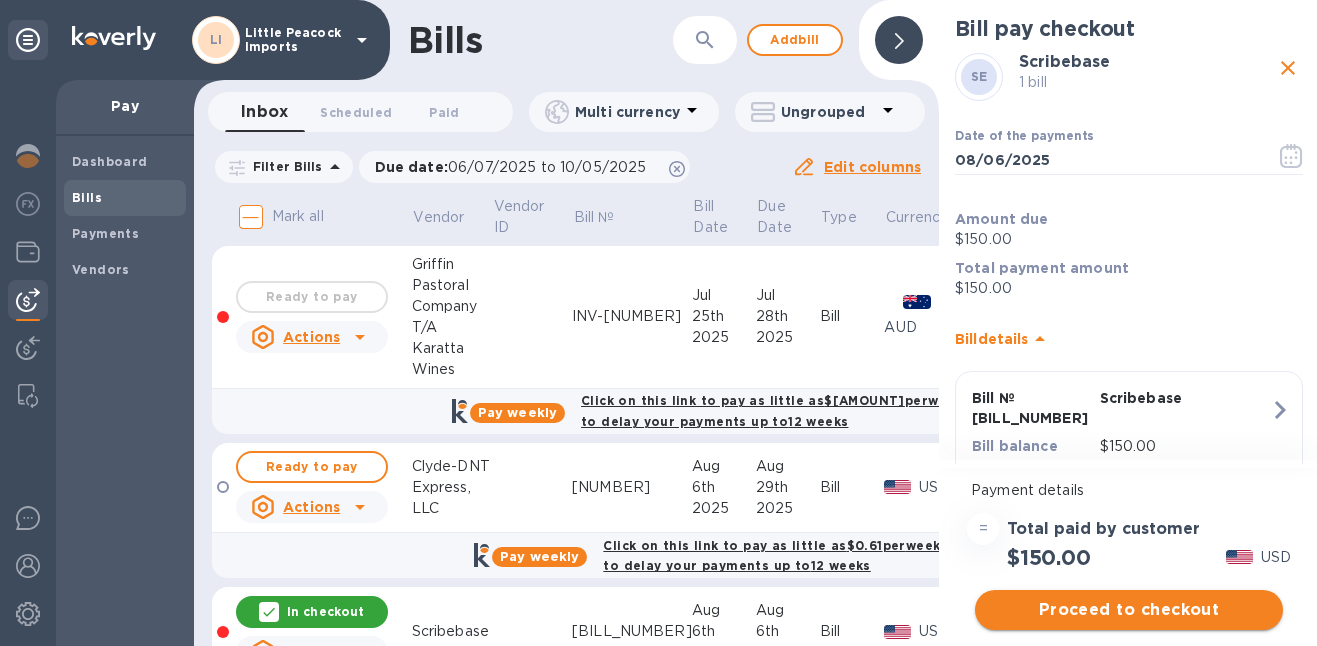 click on "Proceed to checkout" at bounding box center (1129, 610) 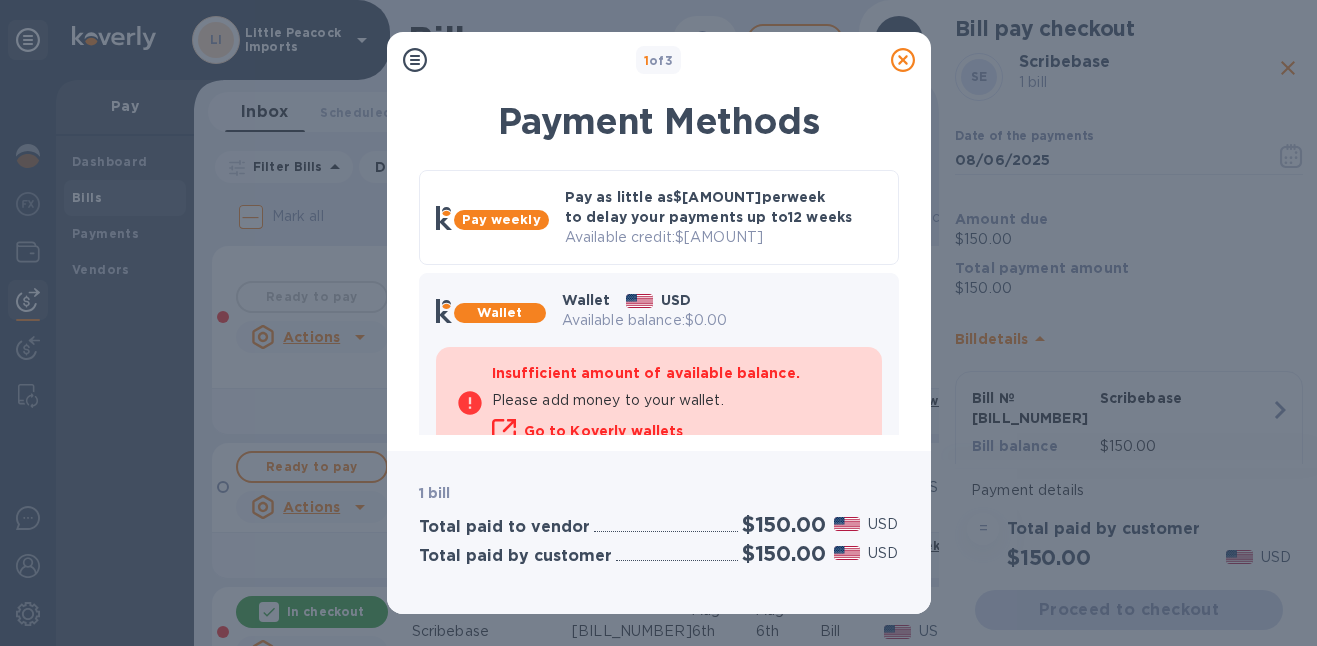 scroll, scrollTop: 216, scrollLeft: 0, axis: vertical 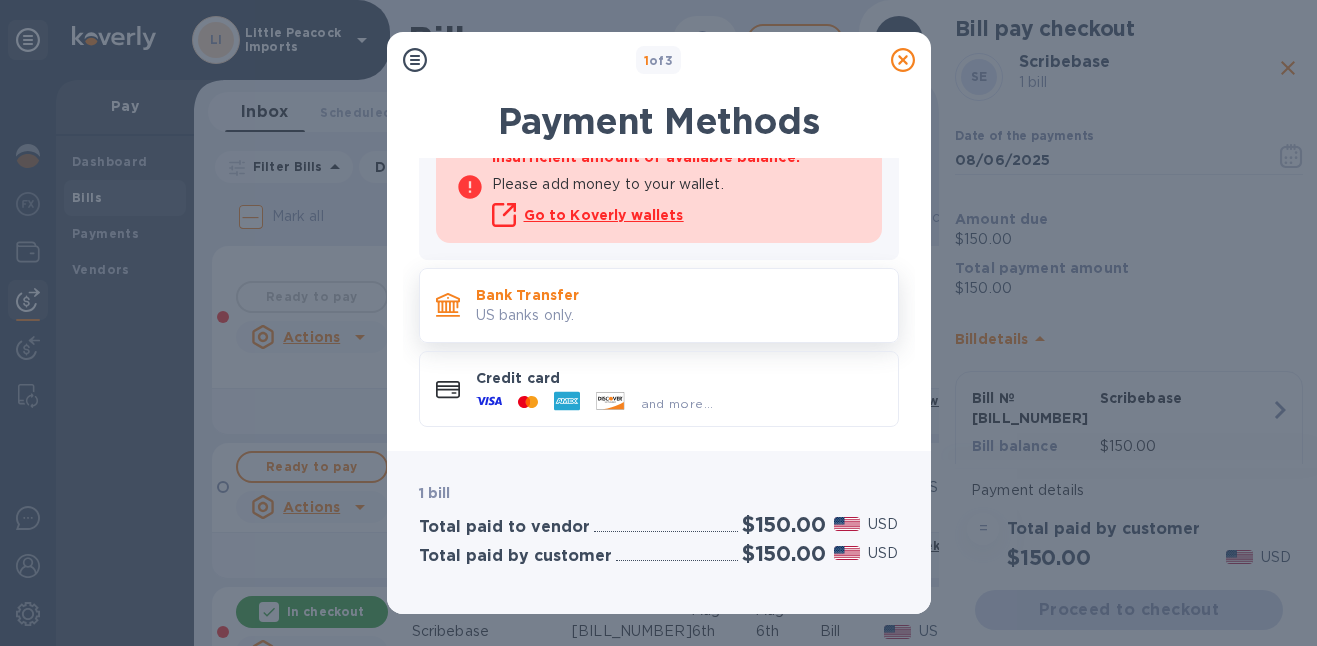 click on "Bank Transfer" at bounding box center (679, 295) 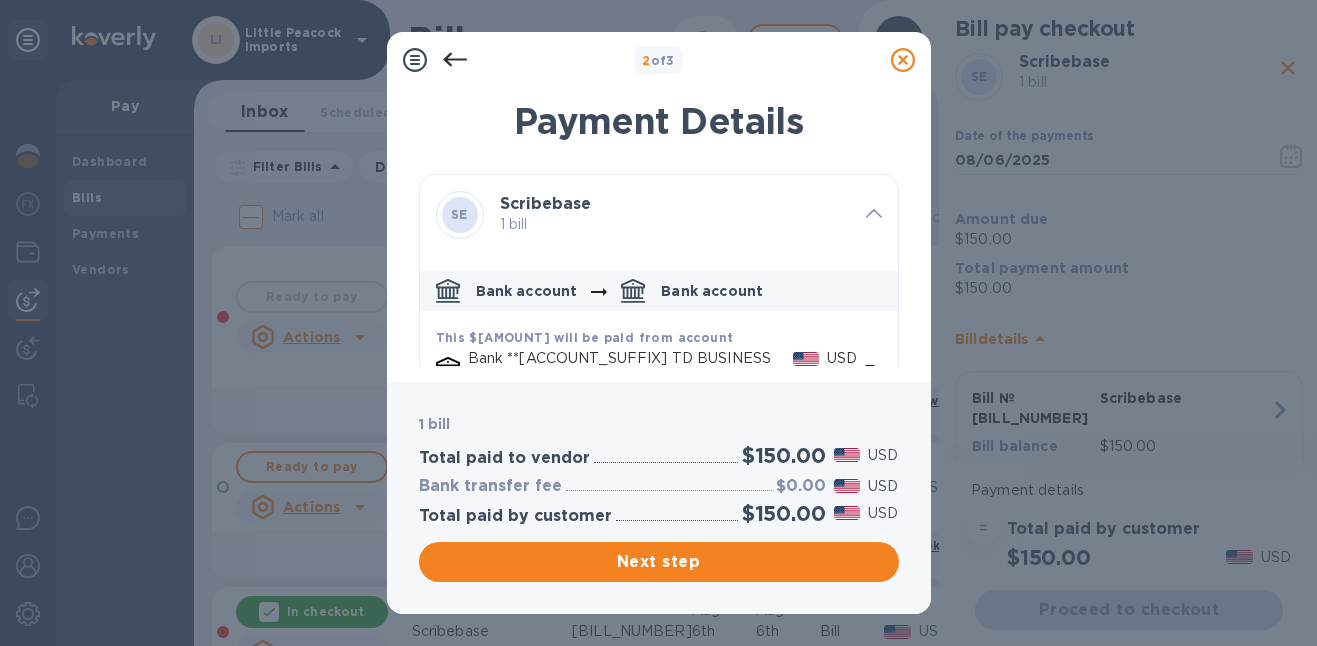 scroll, scrollTop: 152, scrollLeft: 0, axis: vertical 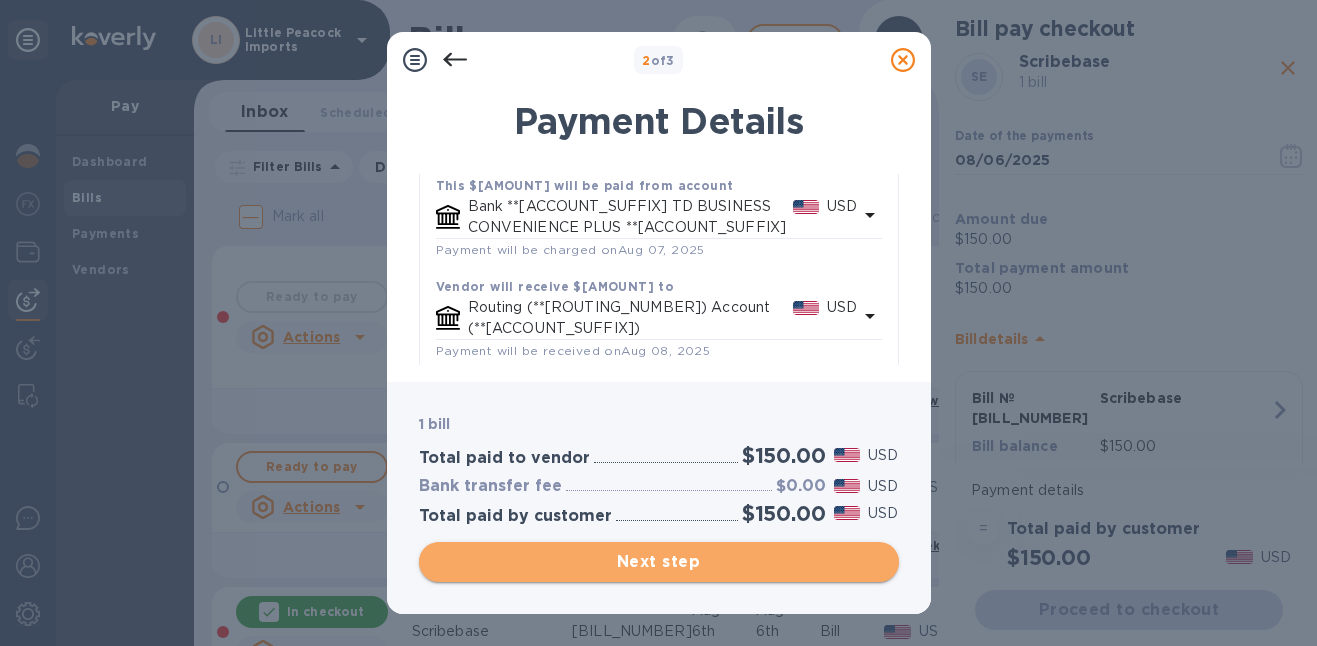 click on "Next step" at bounding box center (659, 562) 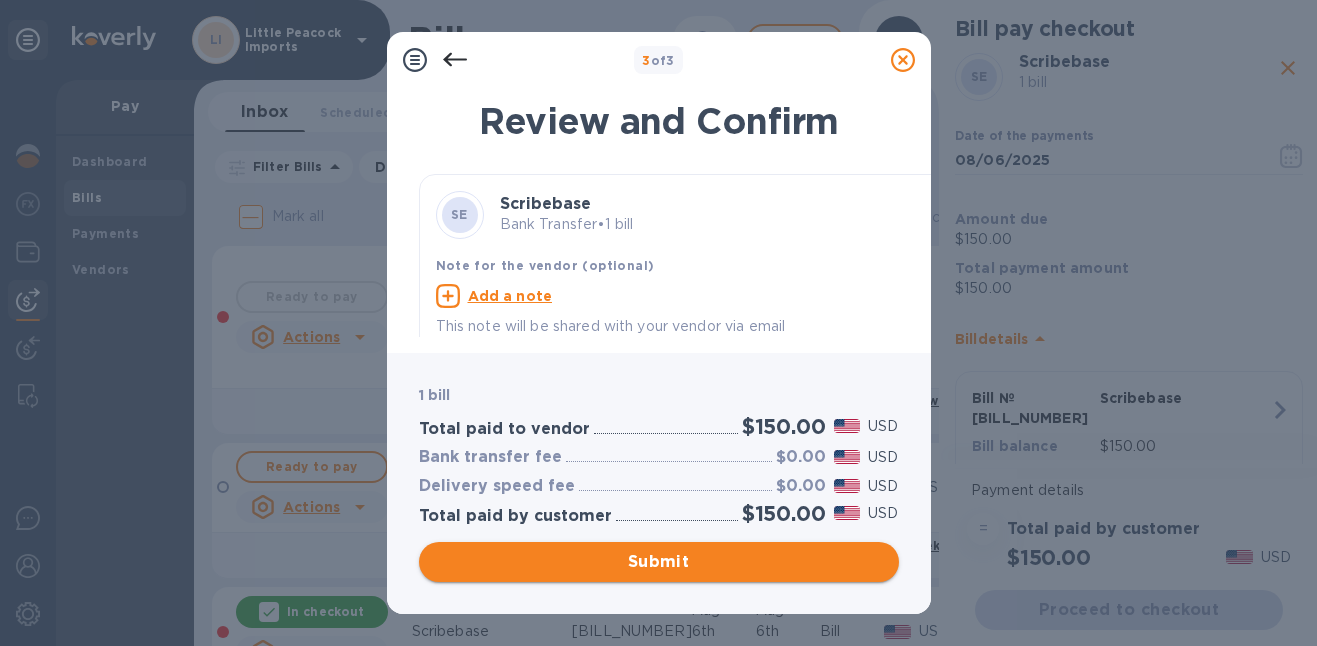 click on "Submit" at bounding box center (659, 562) 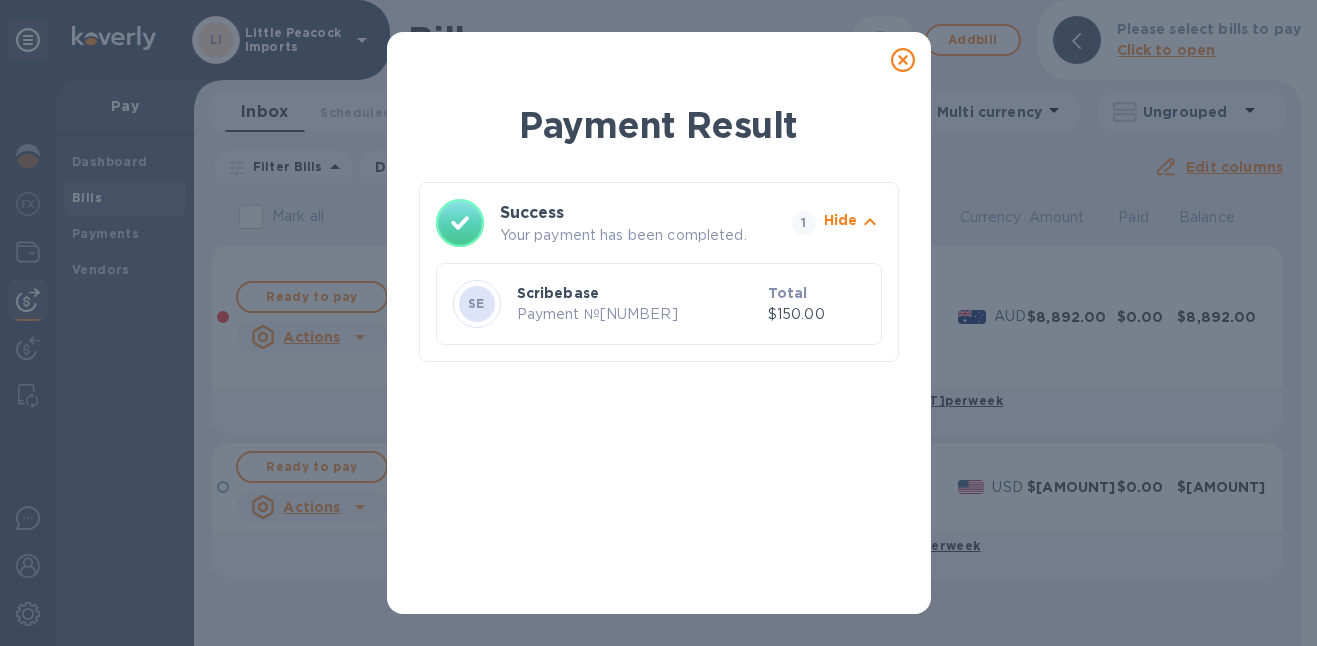 click 